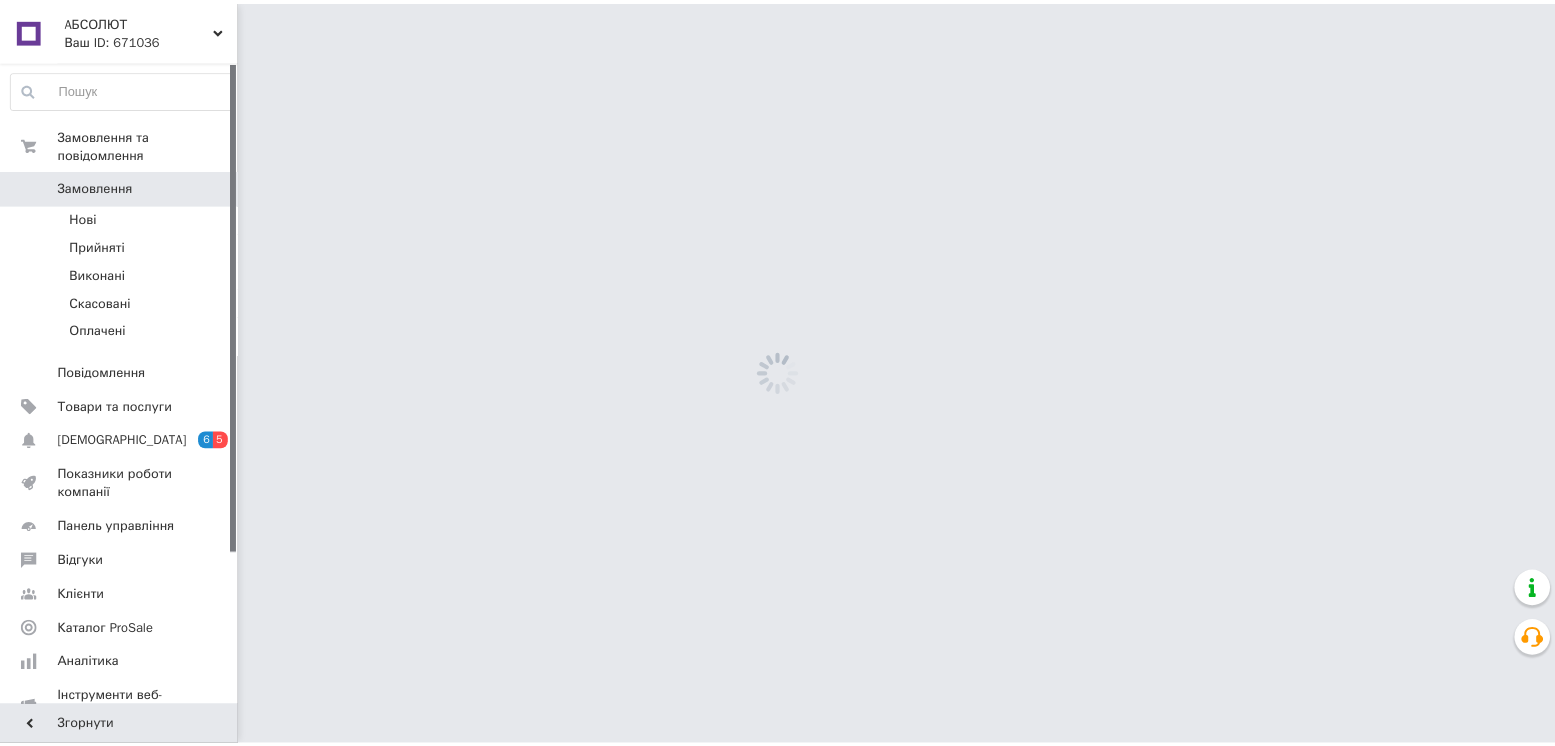 scroll, scrollTop: 0, scrollLeft: 0, axis: both 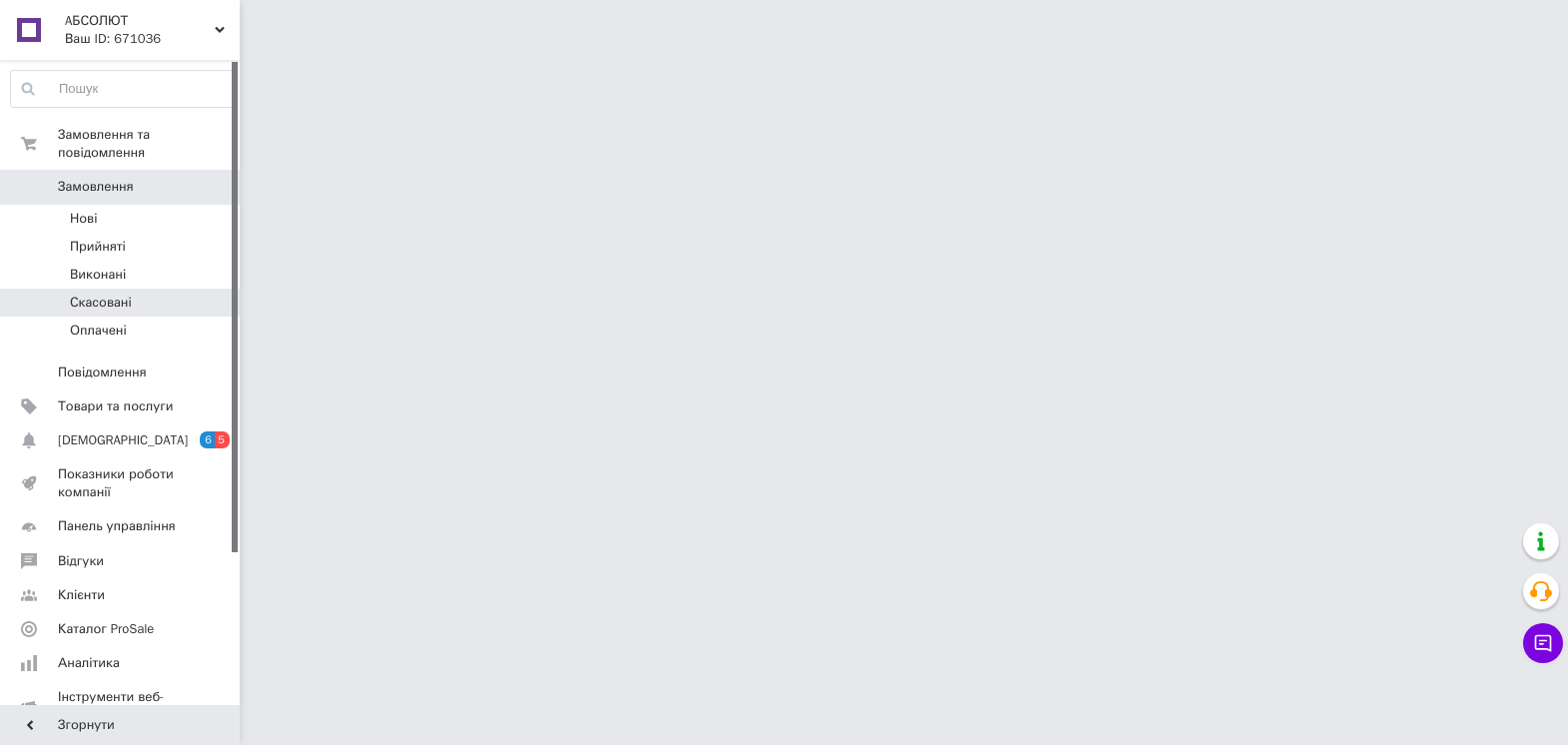 click on "Скасовані" at bounding box center (101, 303) 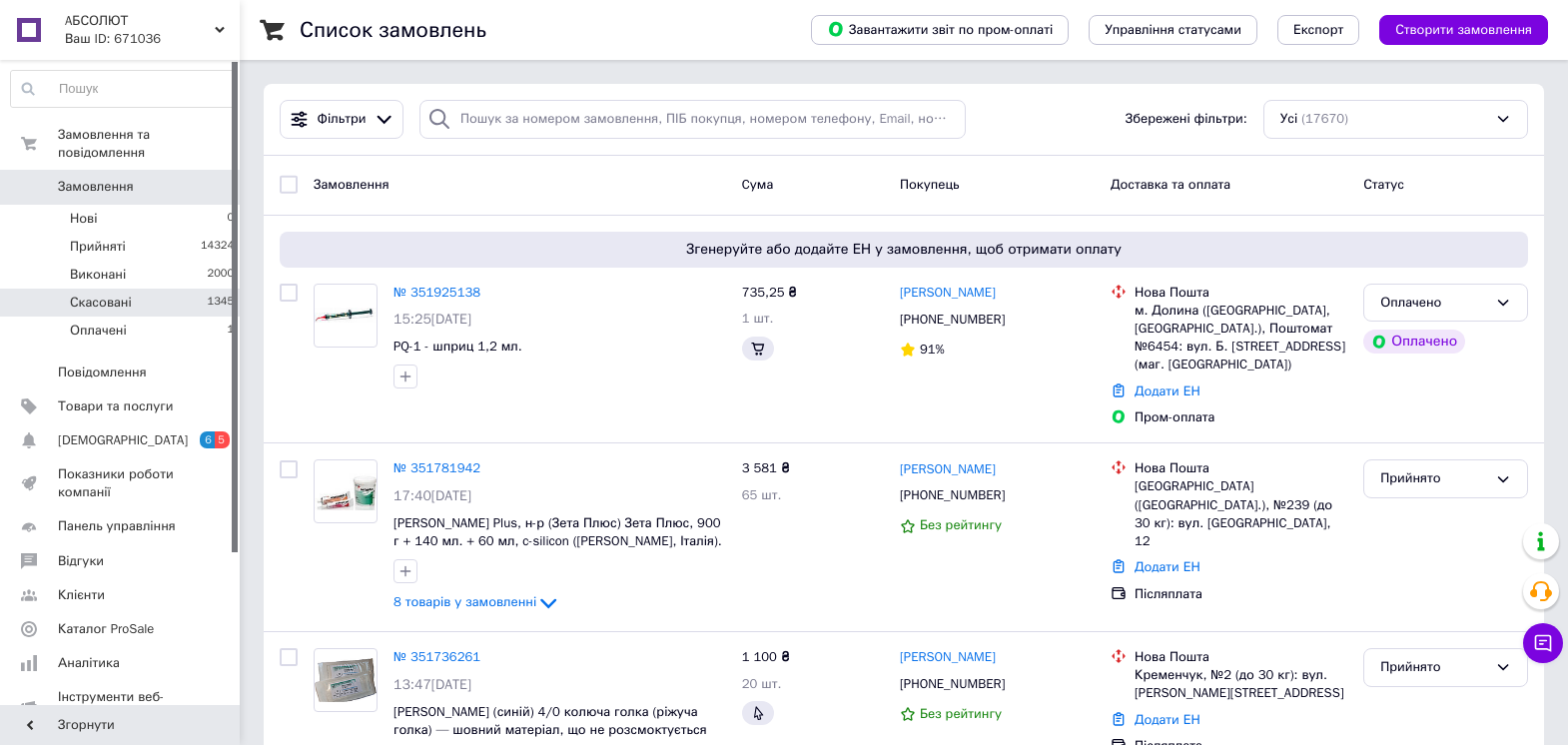 click on "Скасовані" at bounding box center [101, 303] 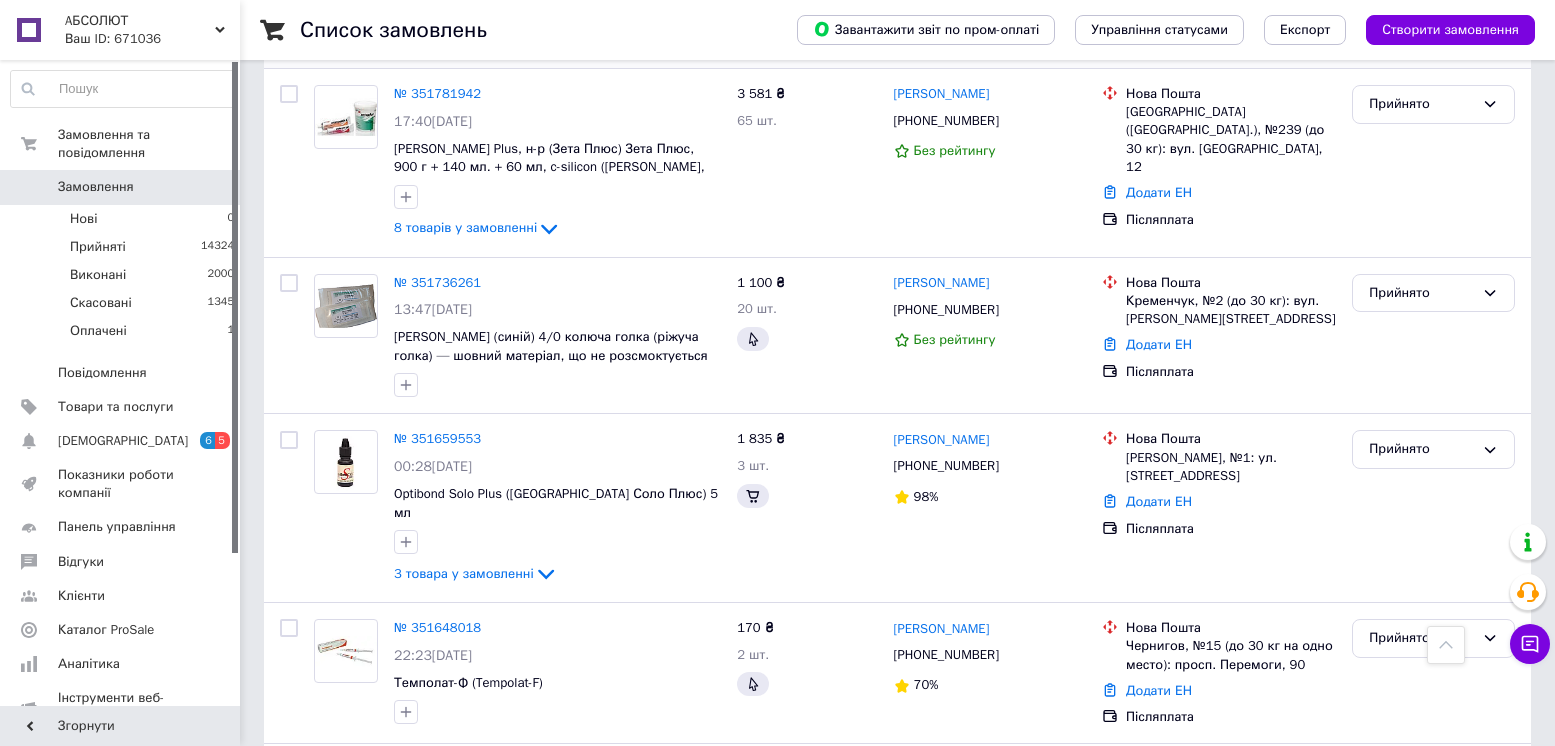 scroll, scrollTop: 267, scrollLeft: 0, axis: vertical 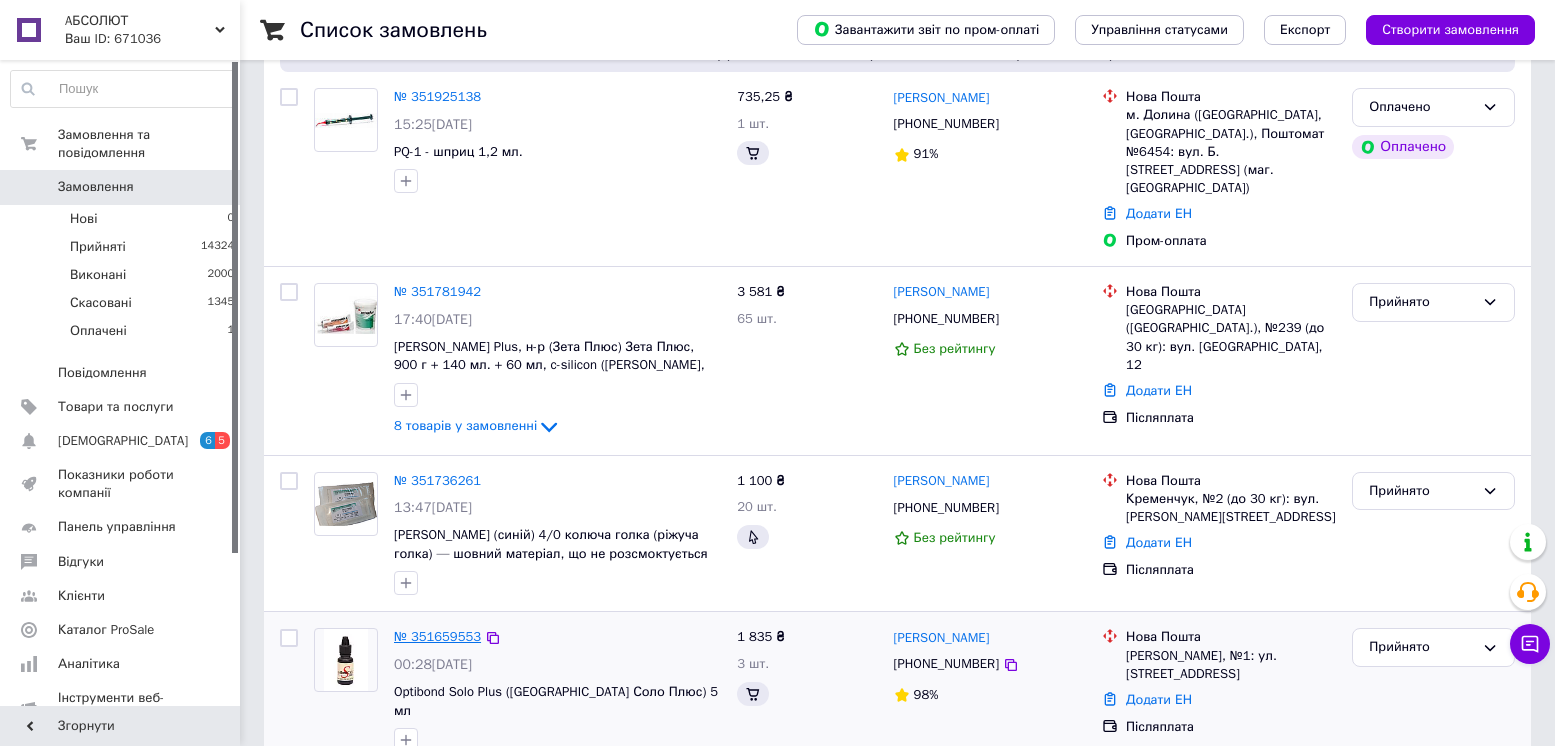 click on "№ 351659553" at bounding box center (437, 636) 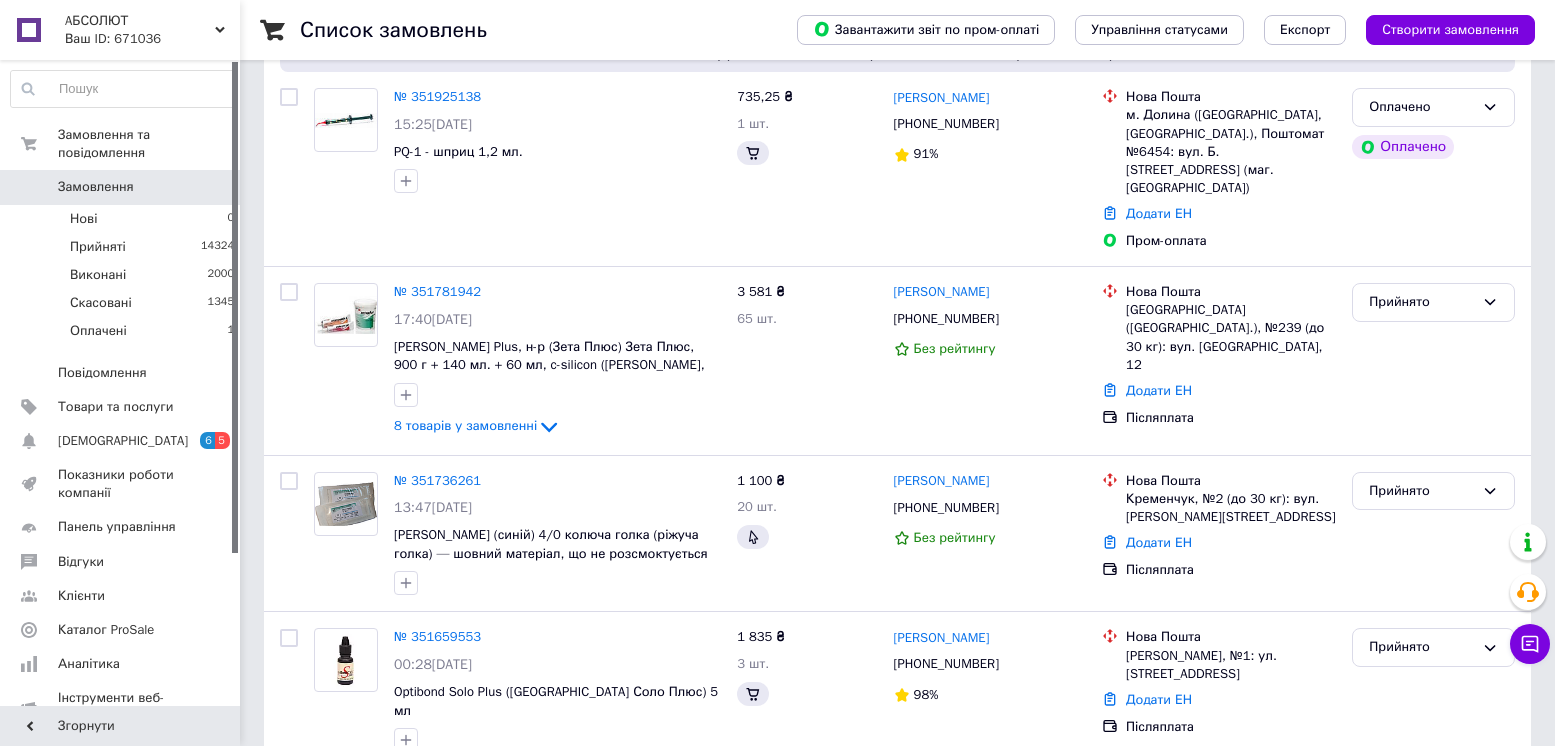 scroll, scrollTop: 0, scrollLeft: 0, axis: both 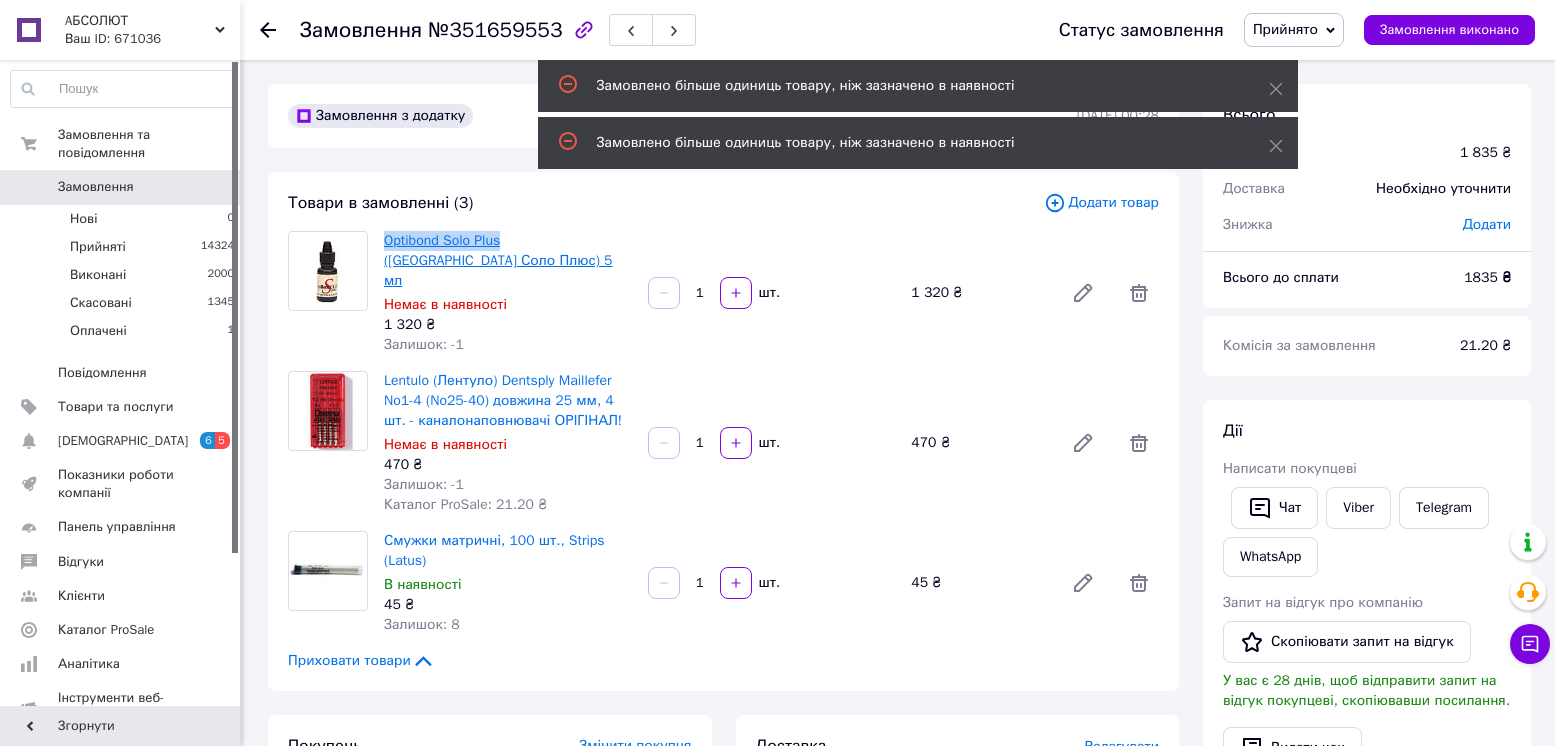 drag, startPoint x: 383, startPoint y: 239, endPoint x: 501, endPoint y: 242, distance: 118.03813 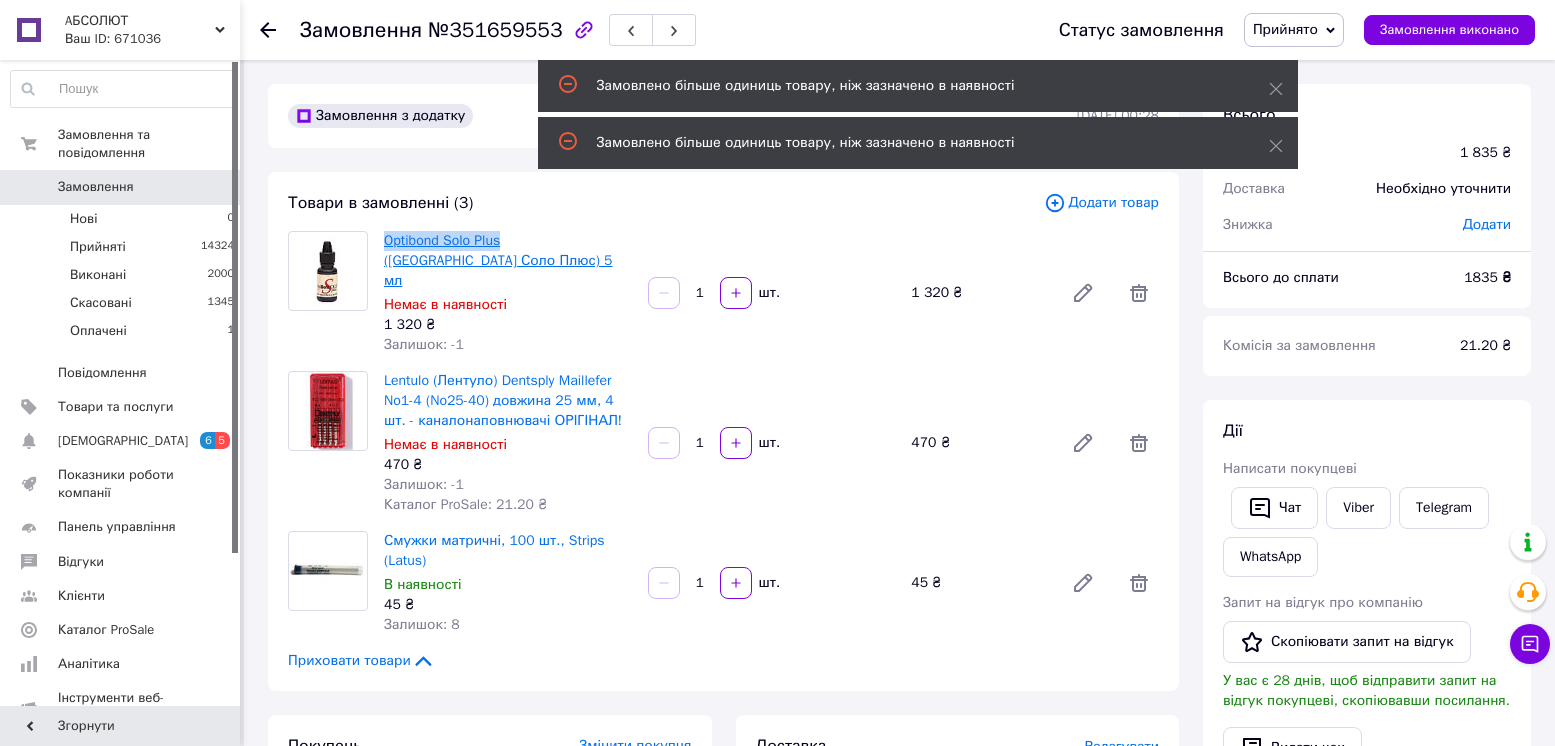 copy on "Optibond Solo Plus" 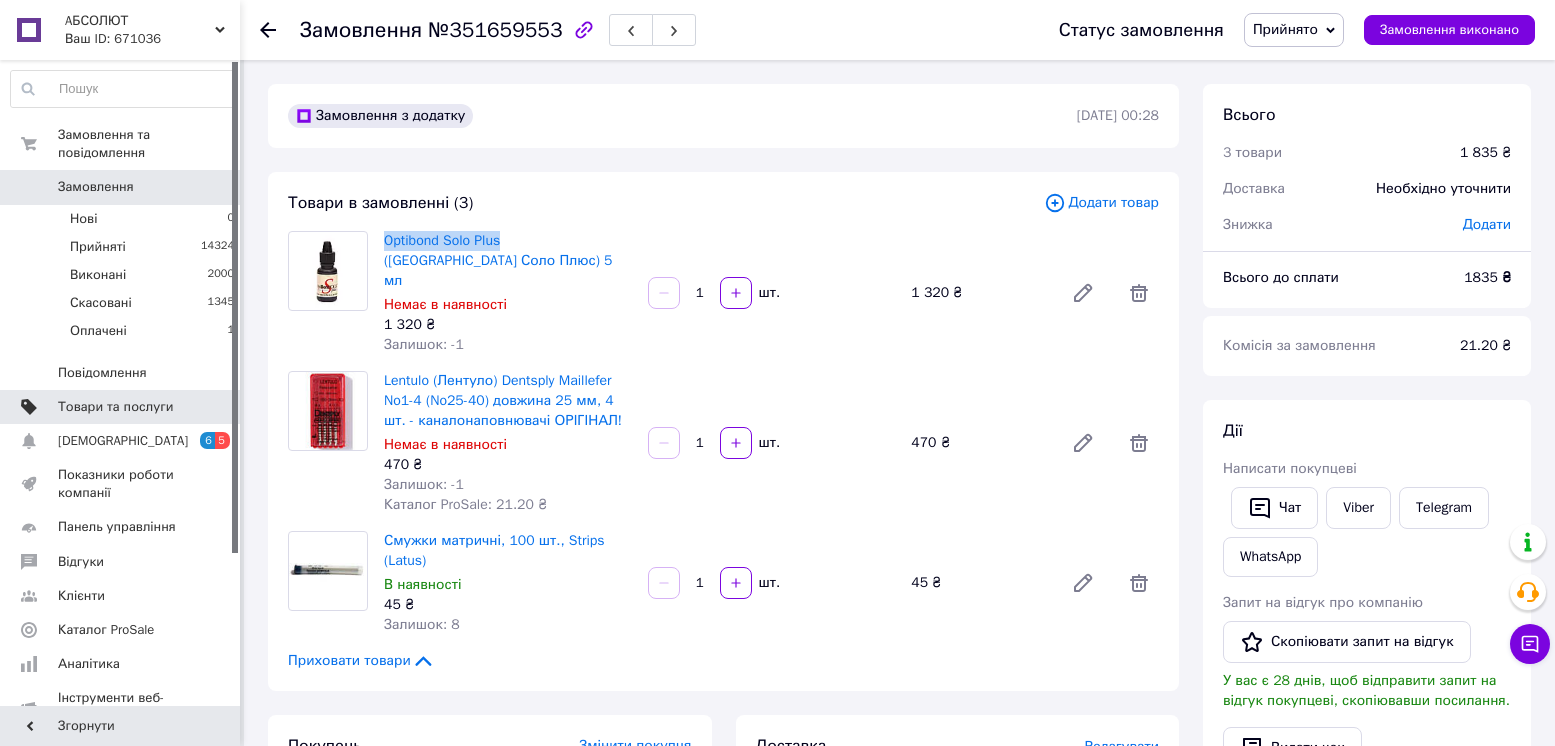click on "Товари та послуги" at bounding box center [115, 407] 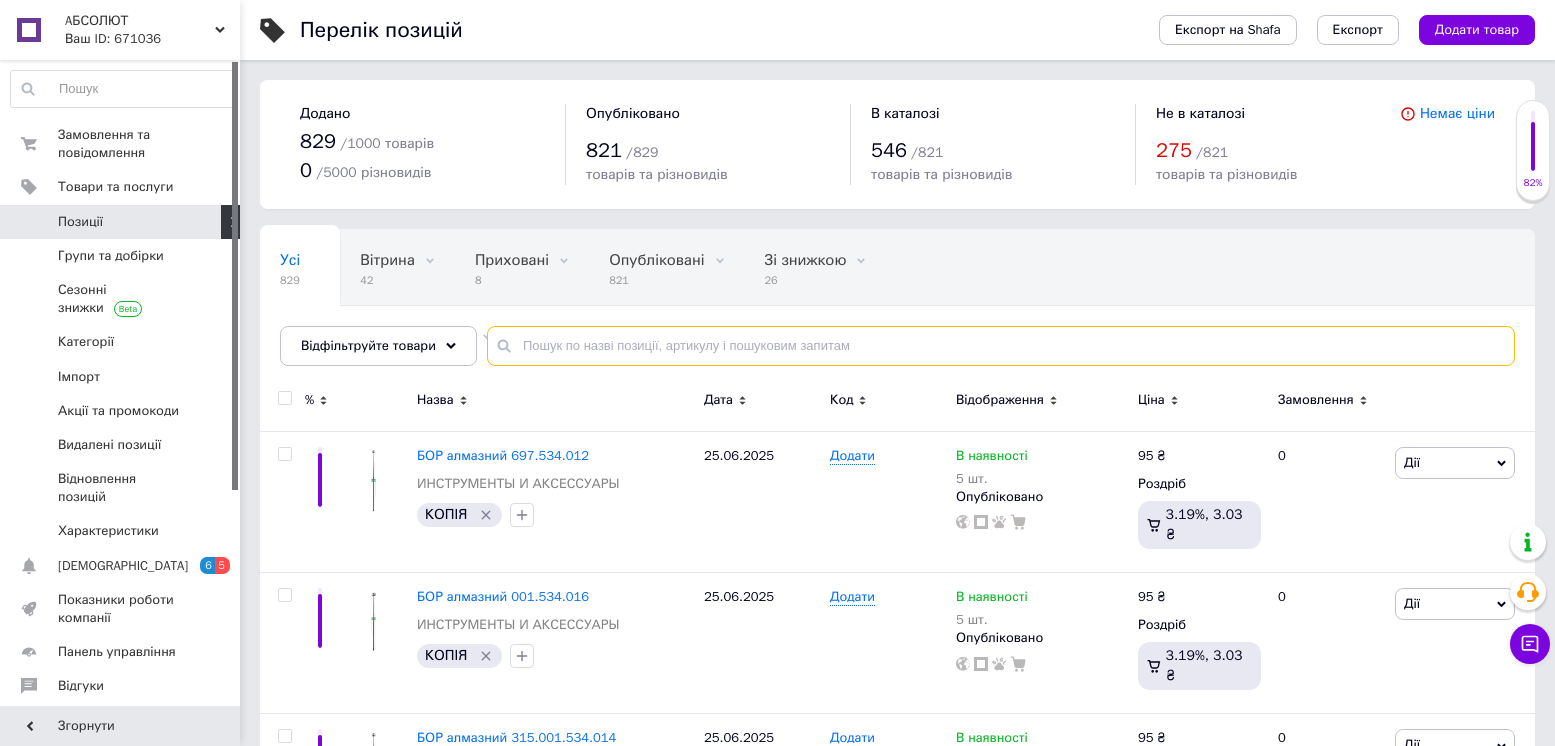 click at bounding box center (1001, 346) 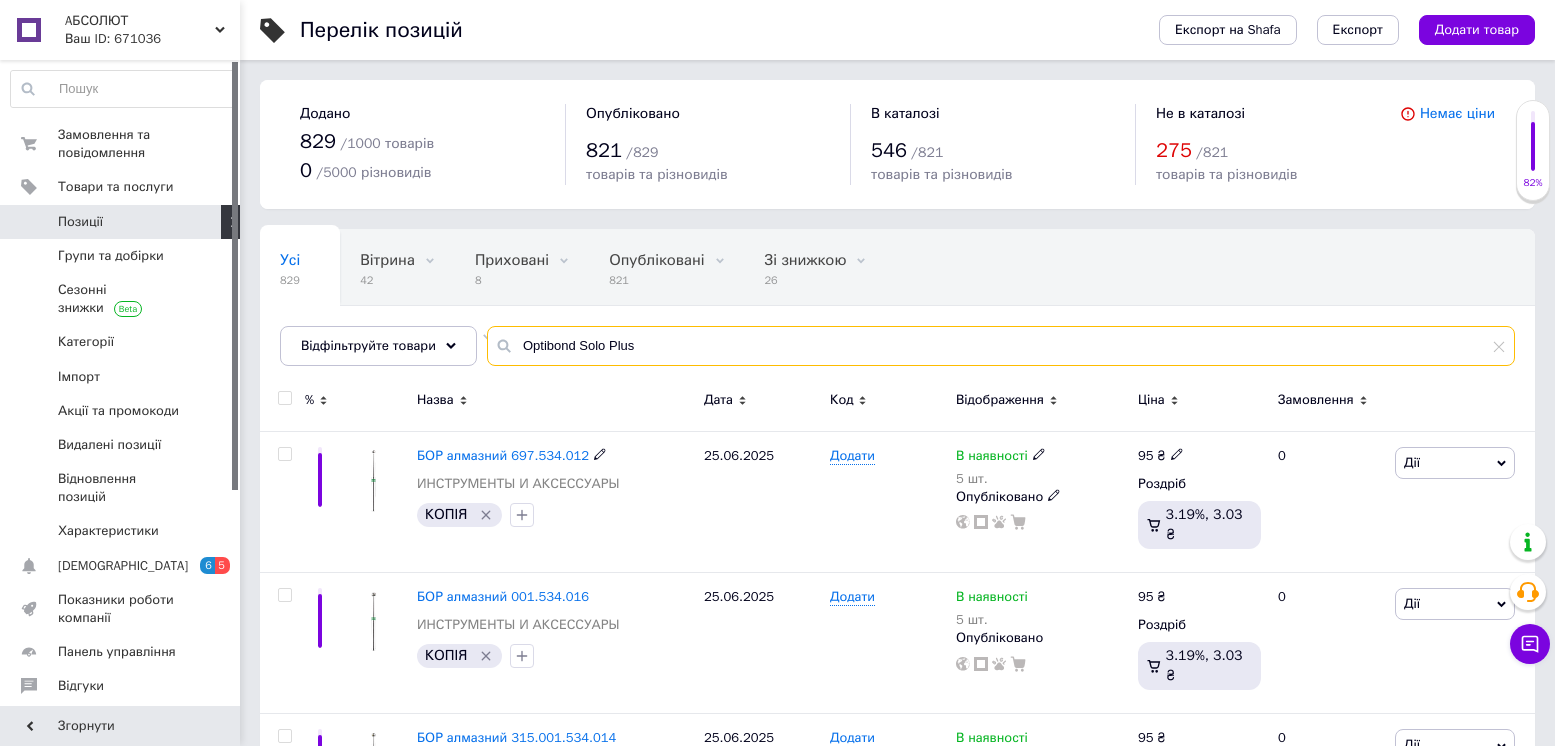 type on "Optibond Solo Plus" 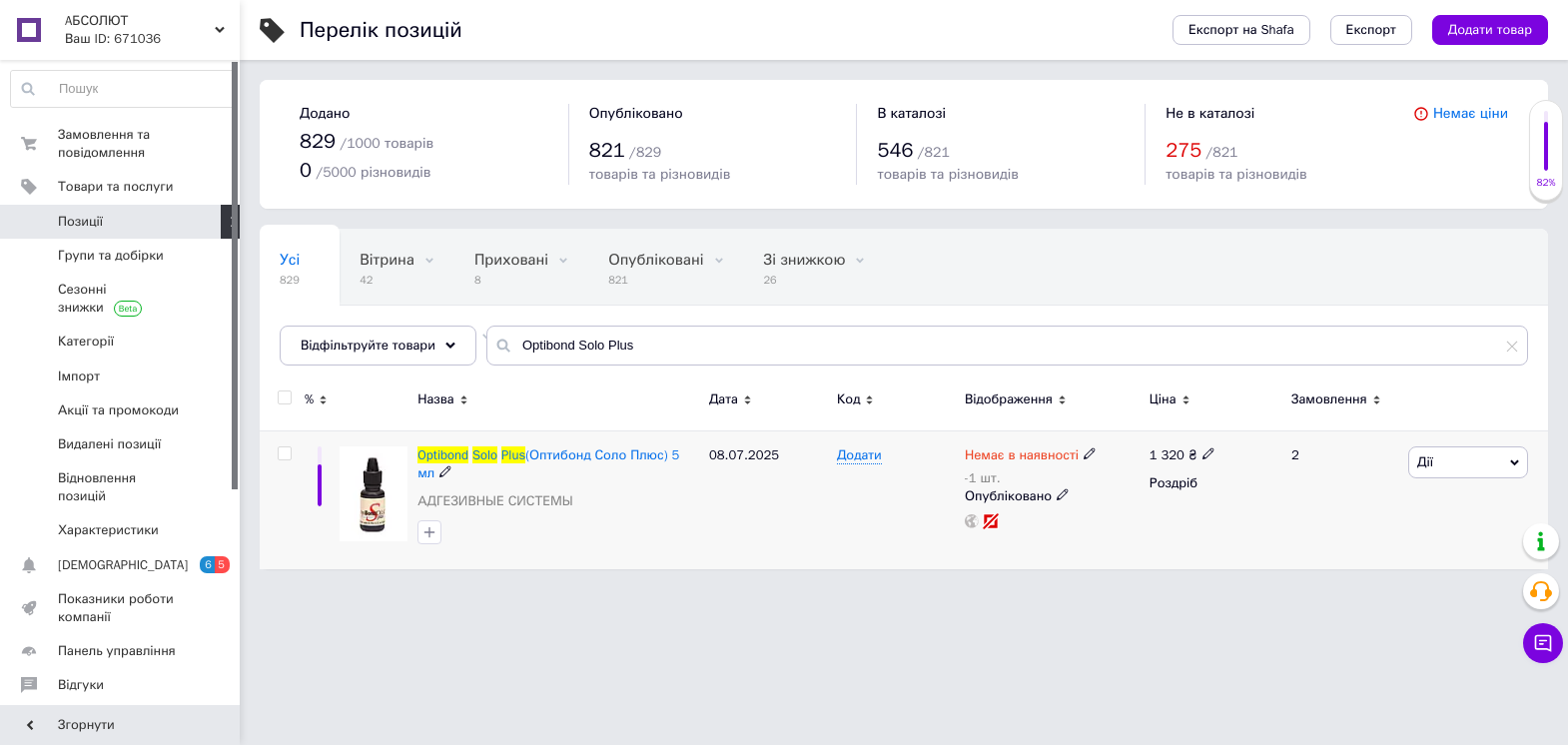 click 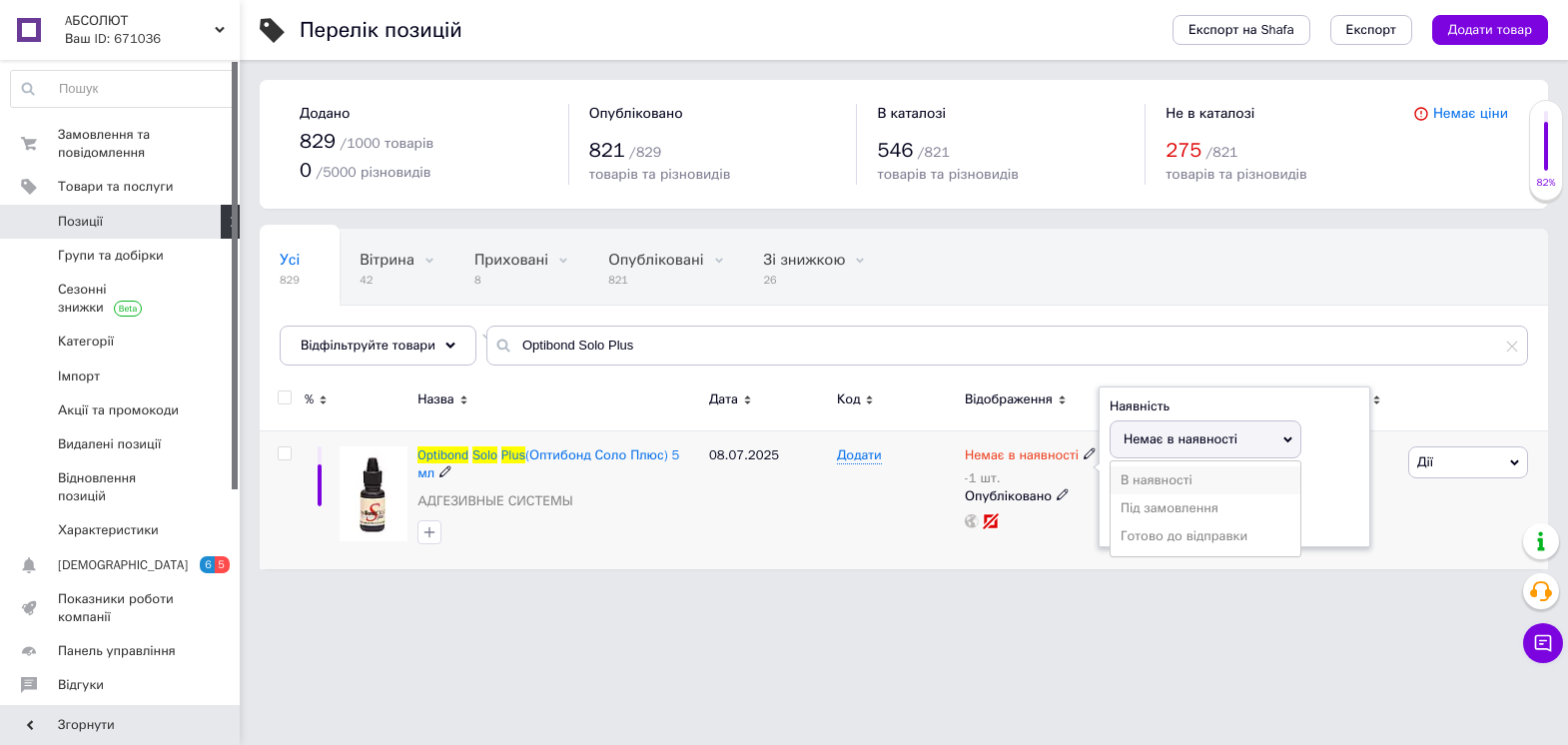 click on "В наявності" at bounding box center (1205, 480) 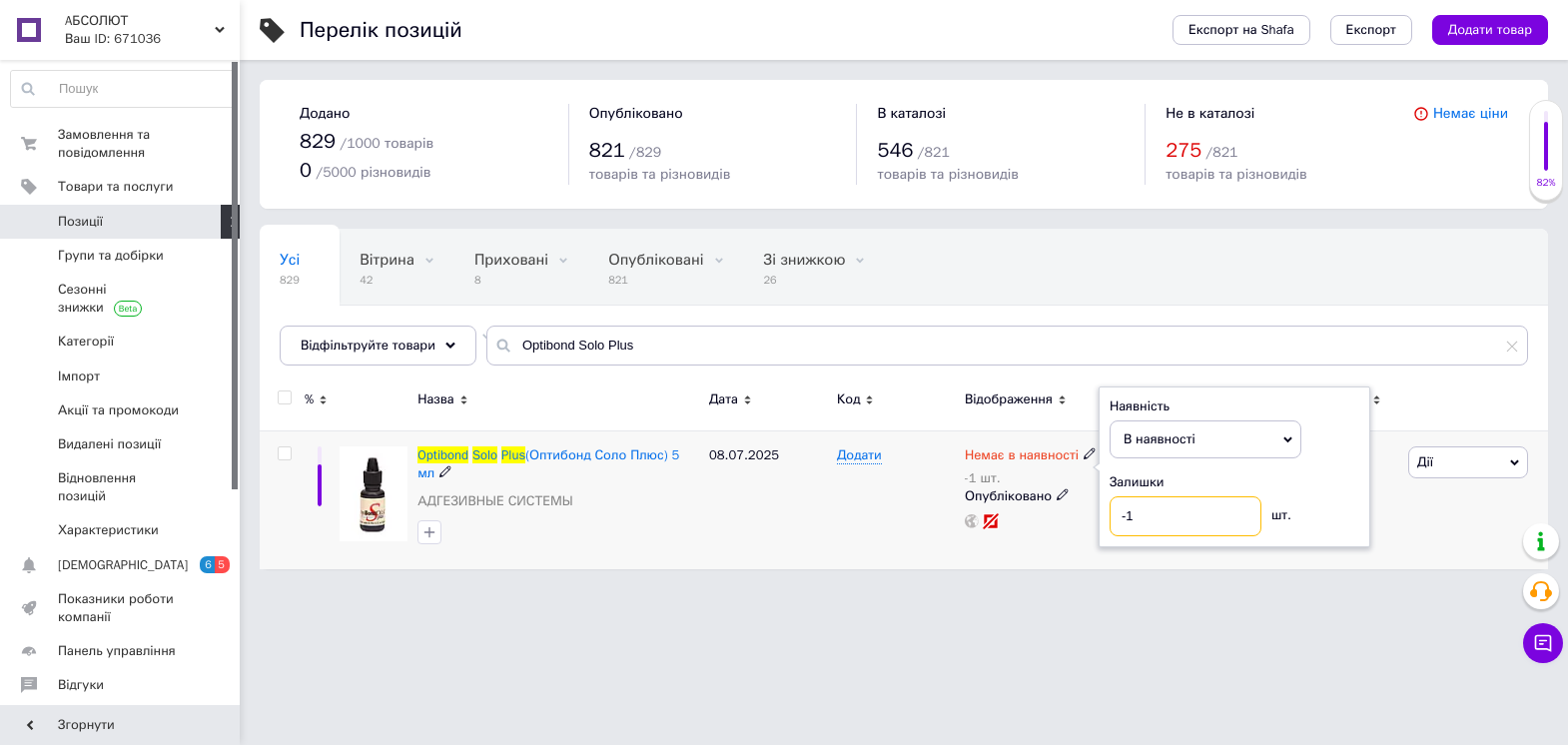 drag, startPoint x: 1127, startPoint y: 520, endPoint x: 1109, endPoint y: 518, distance: 18.11077 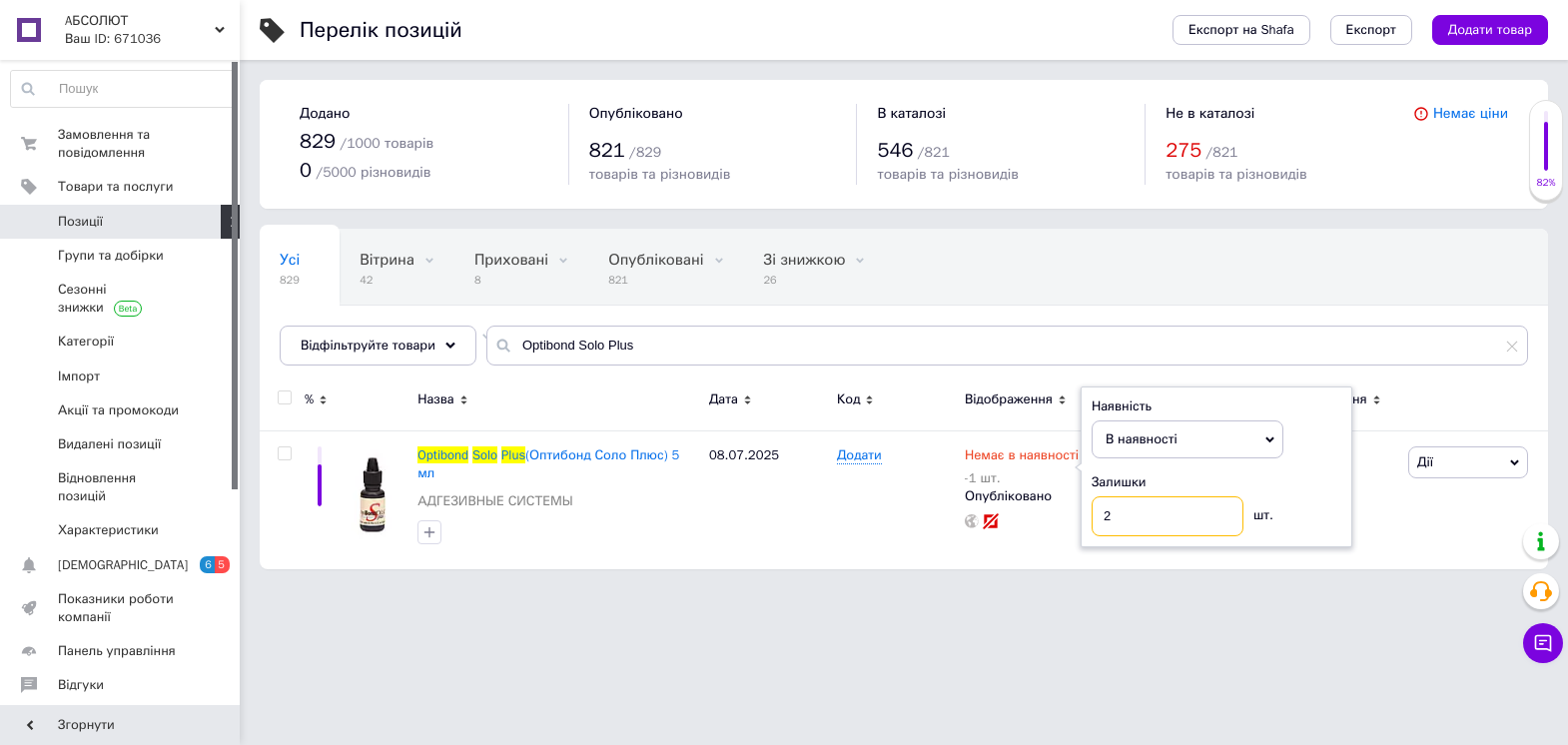 type on "2" 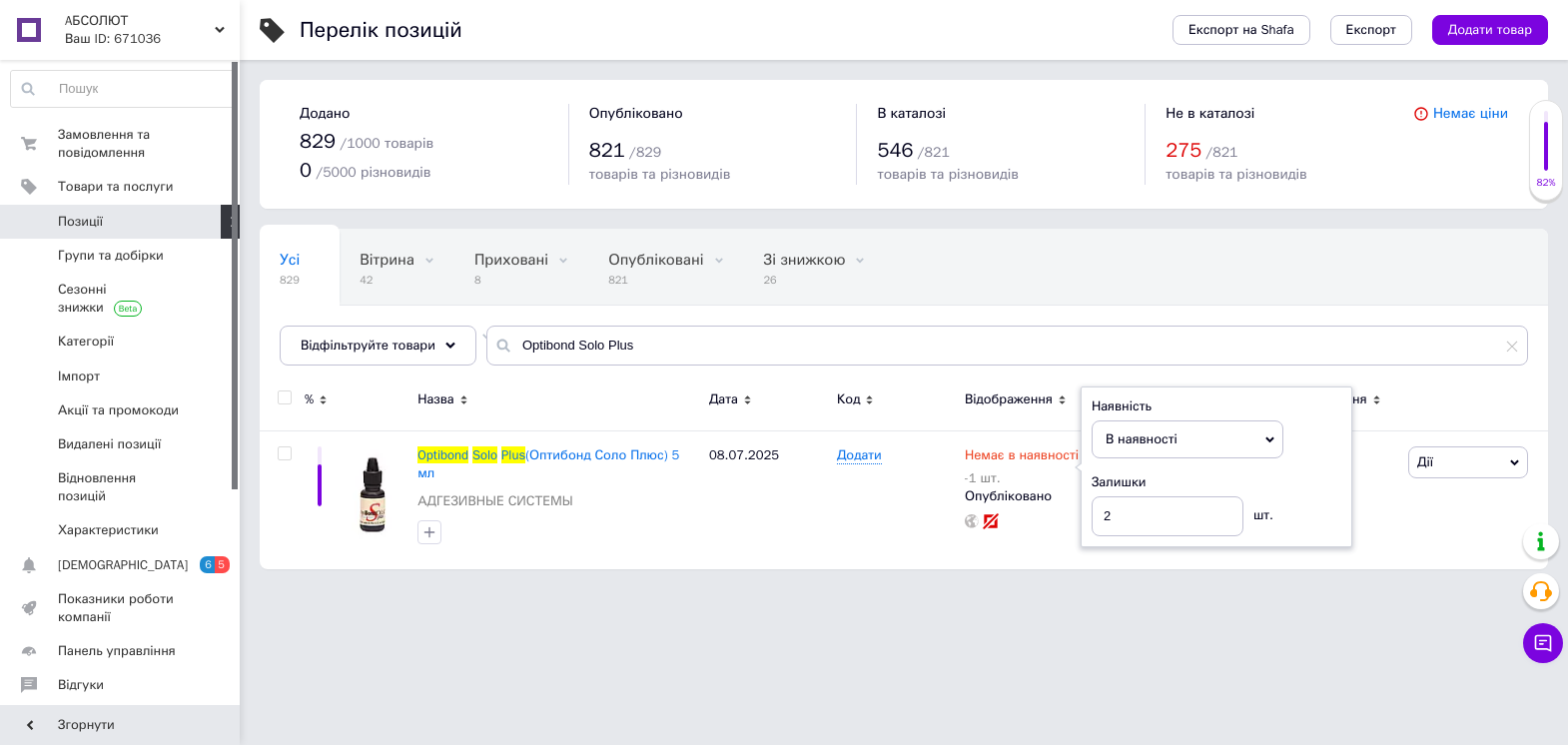 click on "AБСОЛЮТ Ваш ID: 671036 Сайт AБСОЛЮТ Кабінет покупця Перевірити стан системи Сторінка на порталі AБСОЛЮТ Довідка Вийти Замовлення та повідомлення 0 0 Товари та послуги Позиції Групи та добірки Сезонні знижки Категорії Імпорт Акції та промокоди Видалені позиції Відновлення позицій Характеристики Сповіщення 6 5 Показники роботи компанії Панель управління Відгуки Клієнти Каталог ProSale Аналітика Інструменти веб-майстра та SEO Управління сайтом Гаманець компанії [PERSON_NAME] Тарифи та рахунки Prom мікс 1 000" at bounding box center (784, 295) 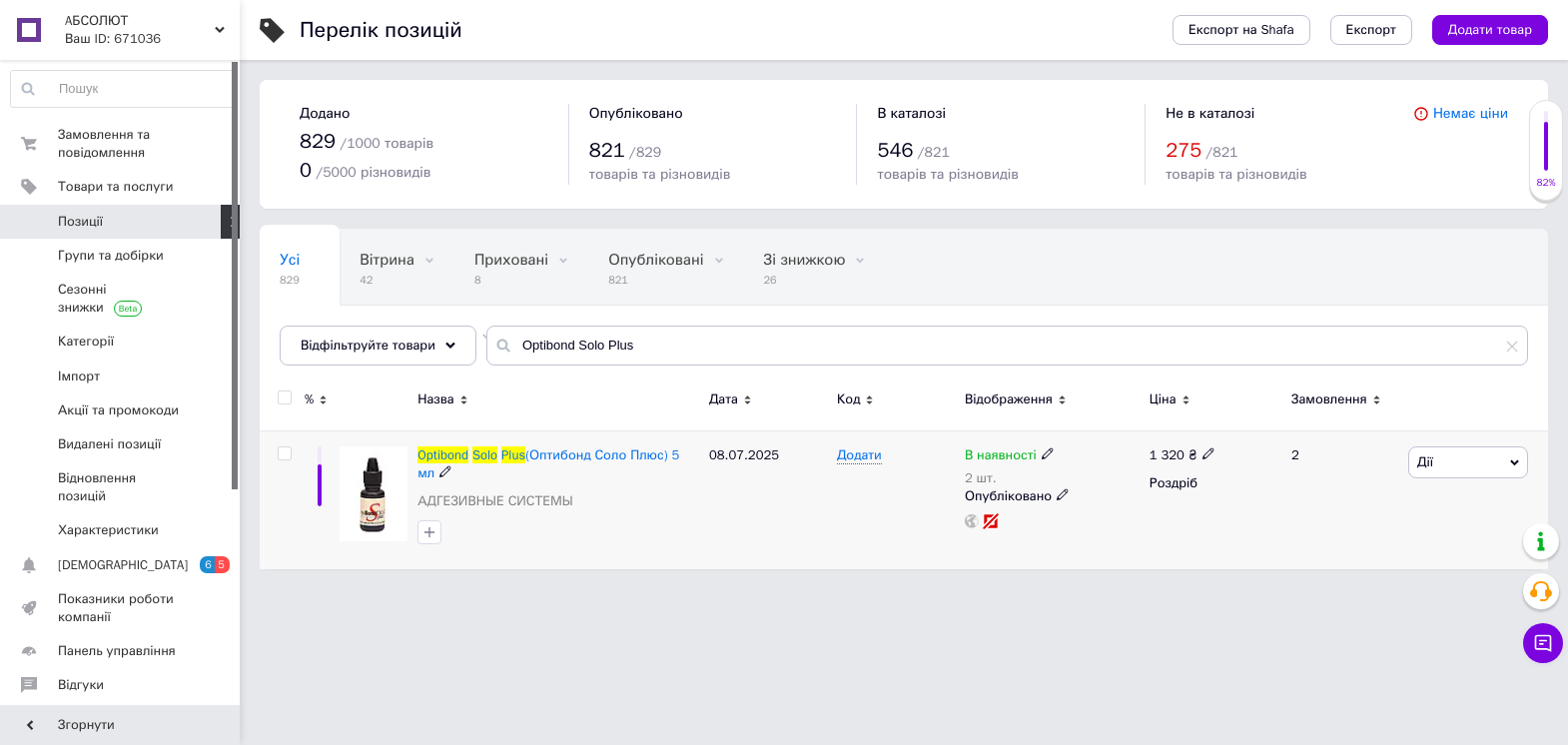 click 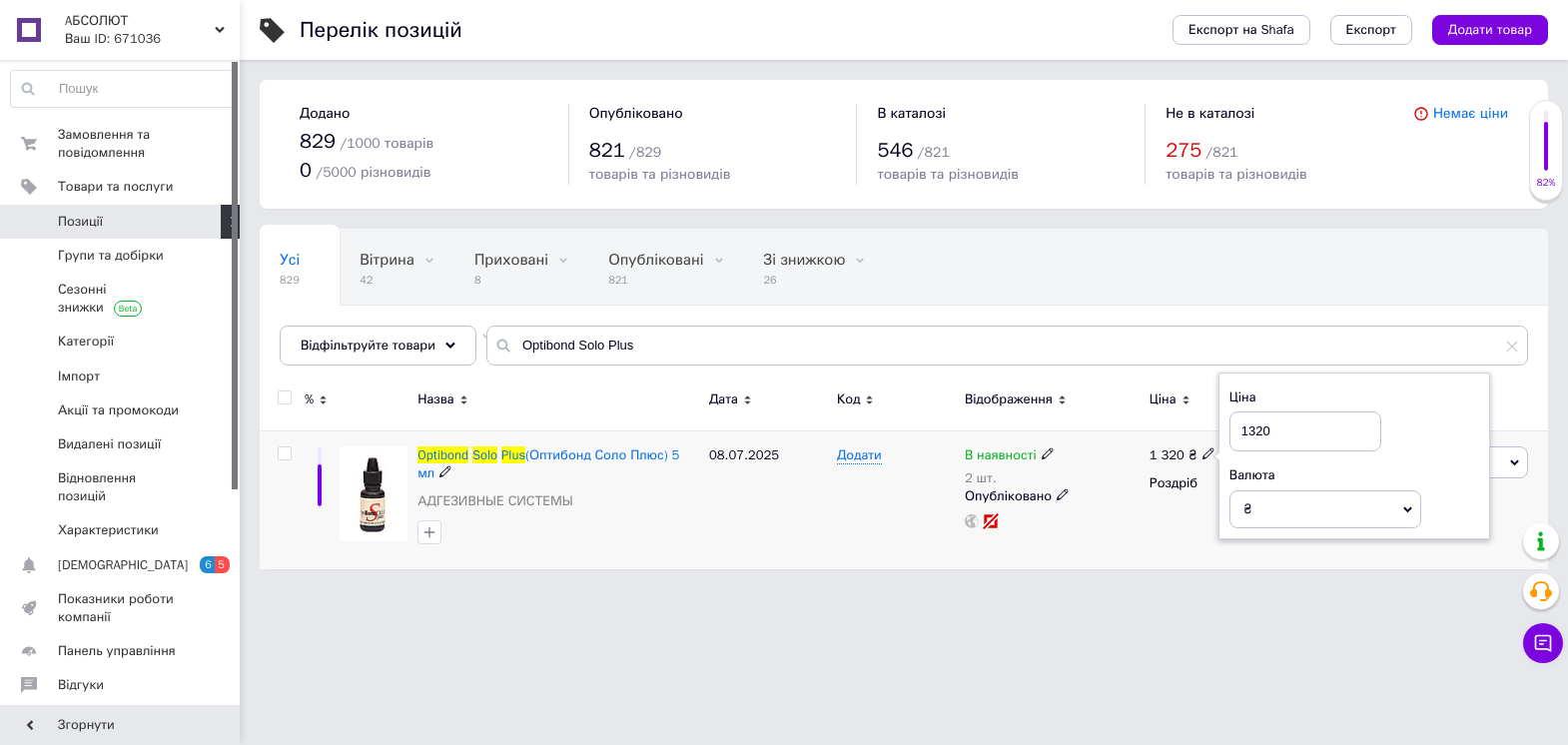 drag, startPoint x: 1297, startPoint y: 434, endPoint x: 1215, endPoint y: 424, distance: 82.607506 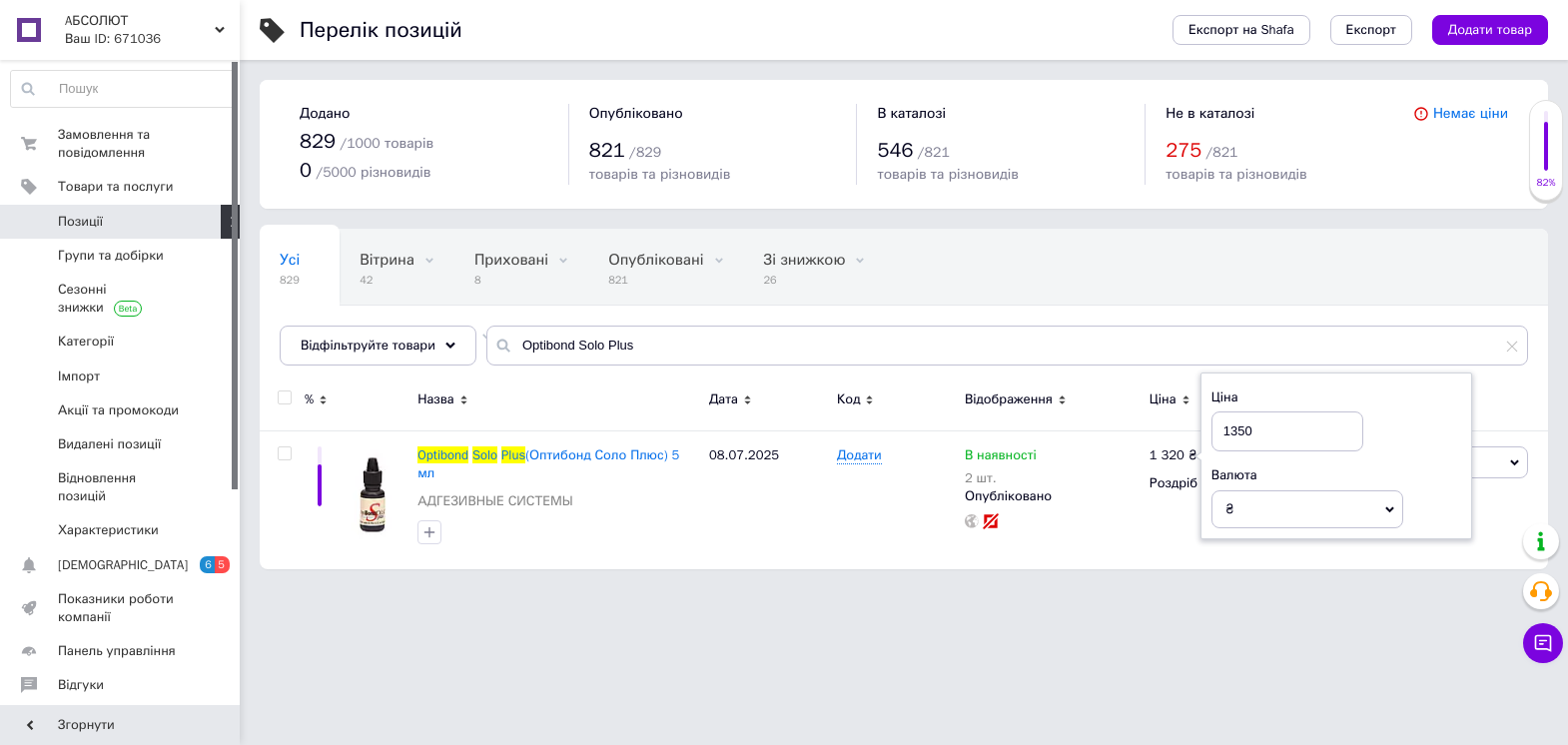 type on "1350" 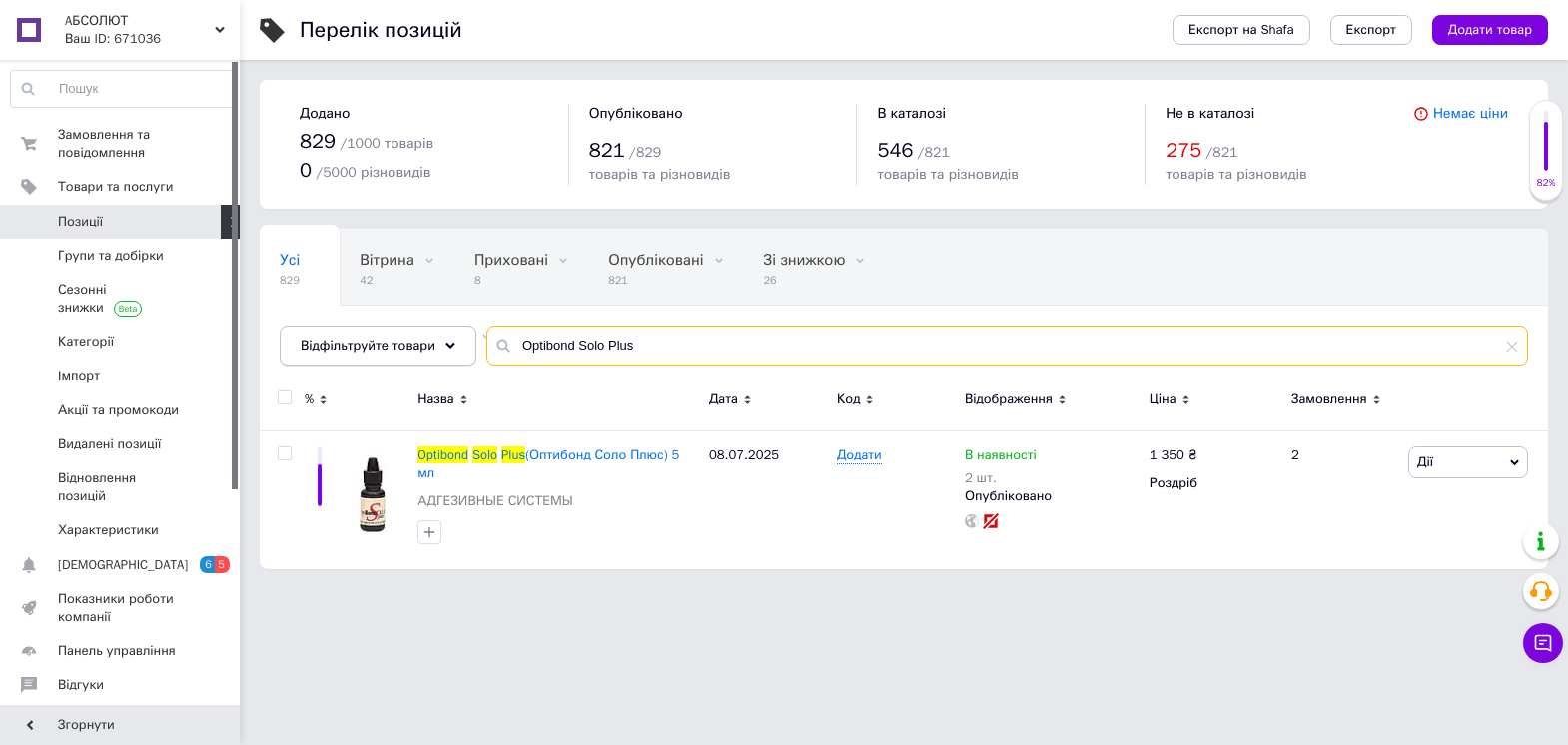 drag, startPoint x: 647, startPoint y: 341, endPoint x: 455, endPoint y: 341, distance: 192 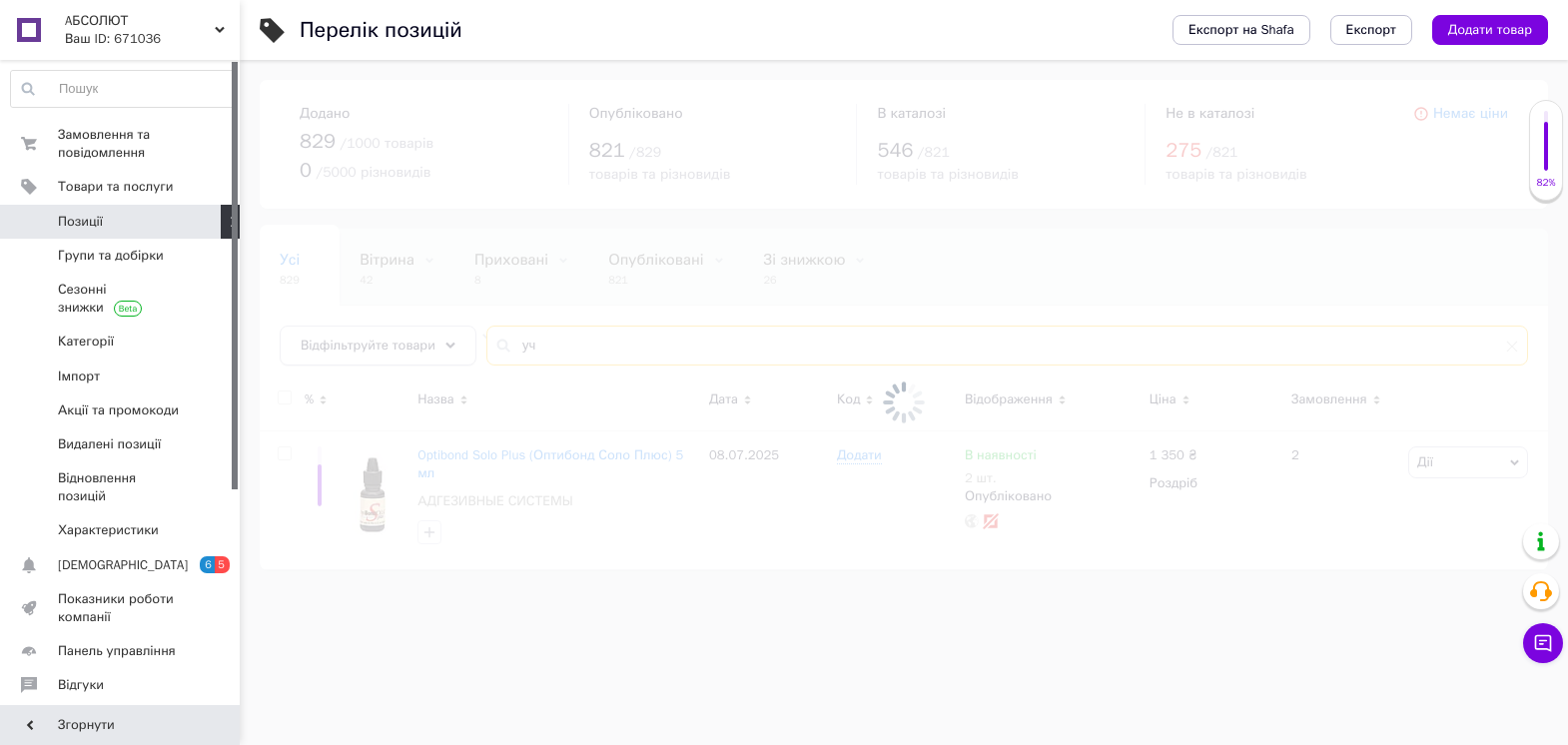 type on "у" 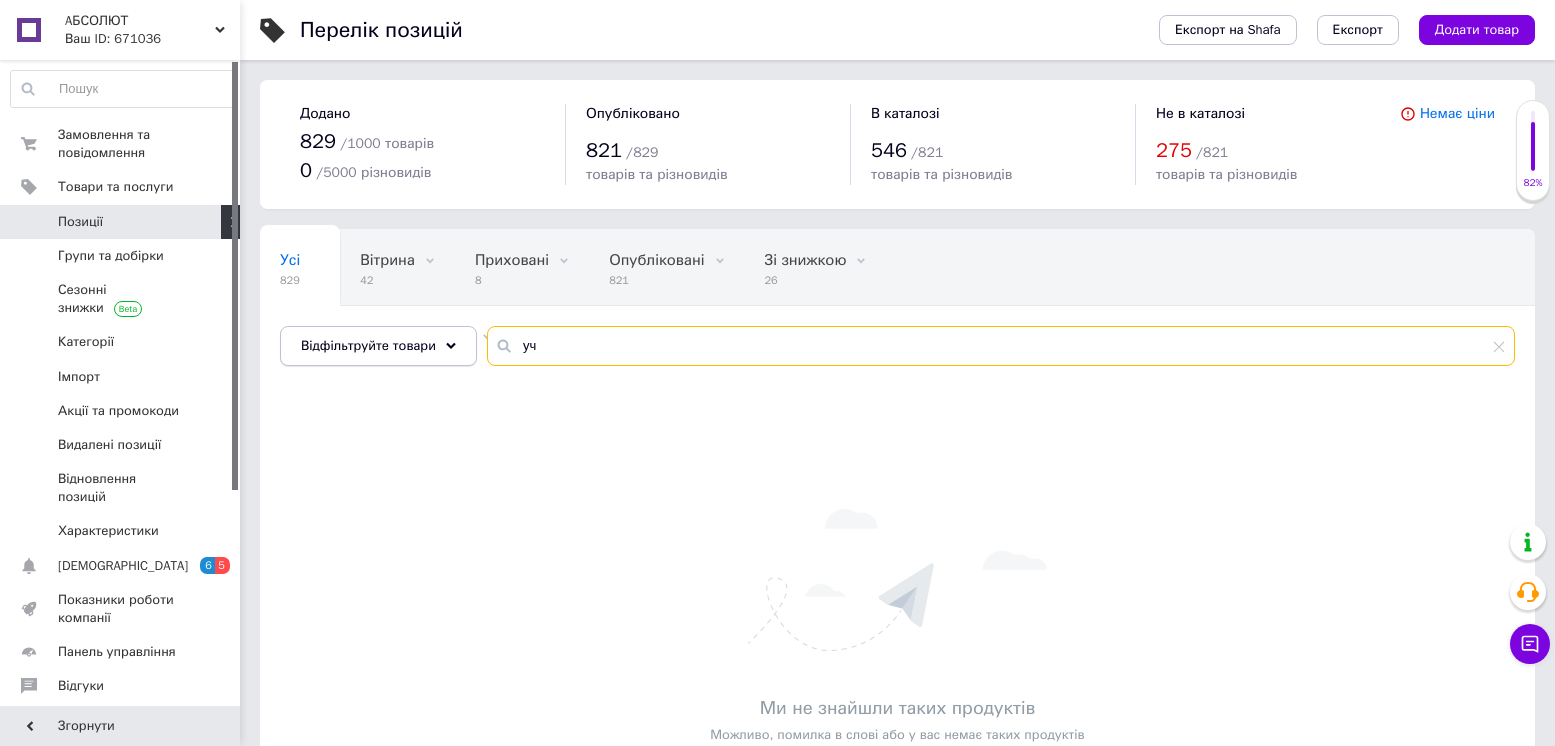 type on "у" 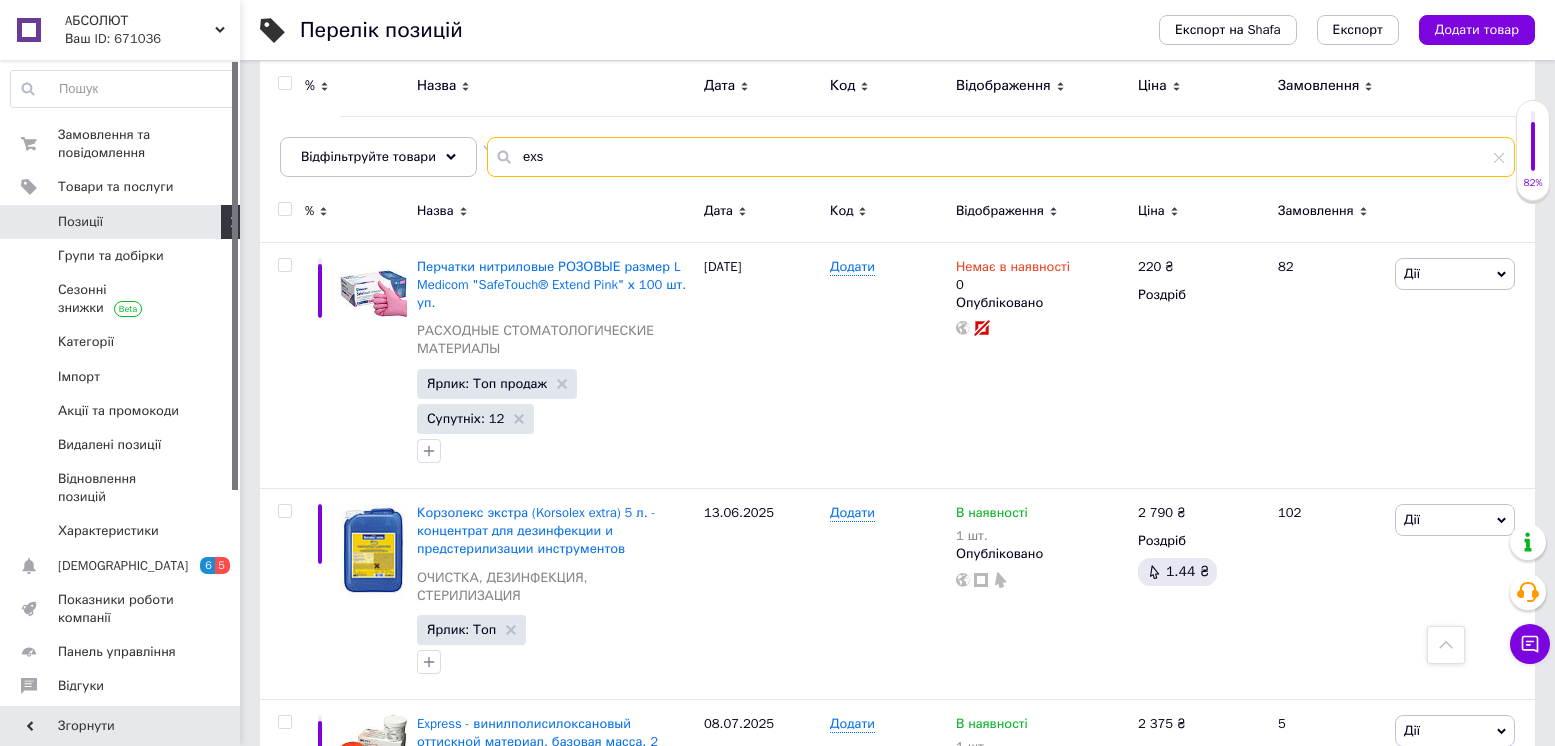 scroll, scrollTop: 98, scrollLeft: 0, axis: vertical 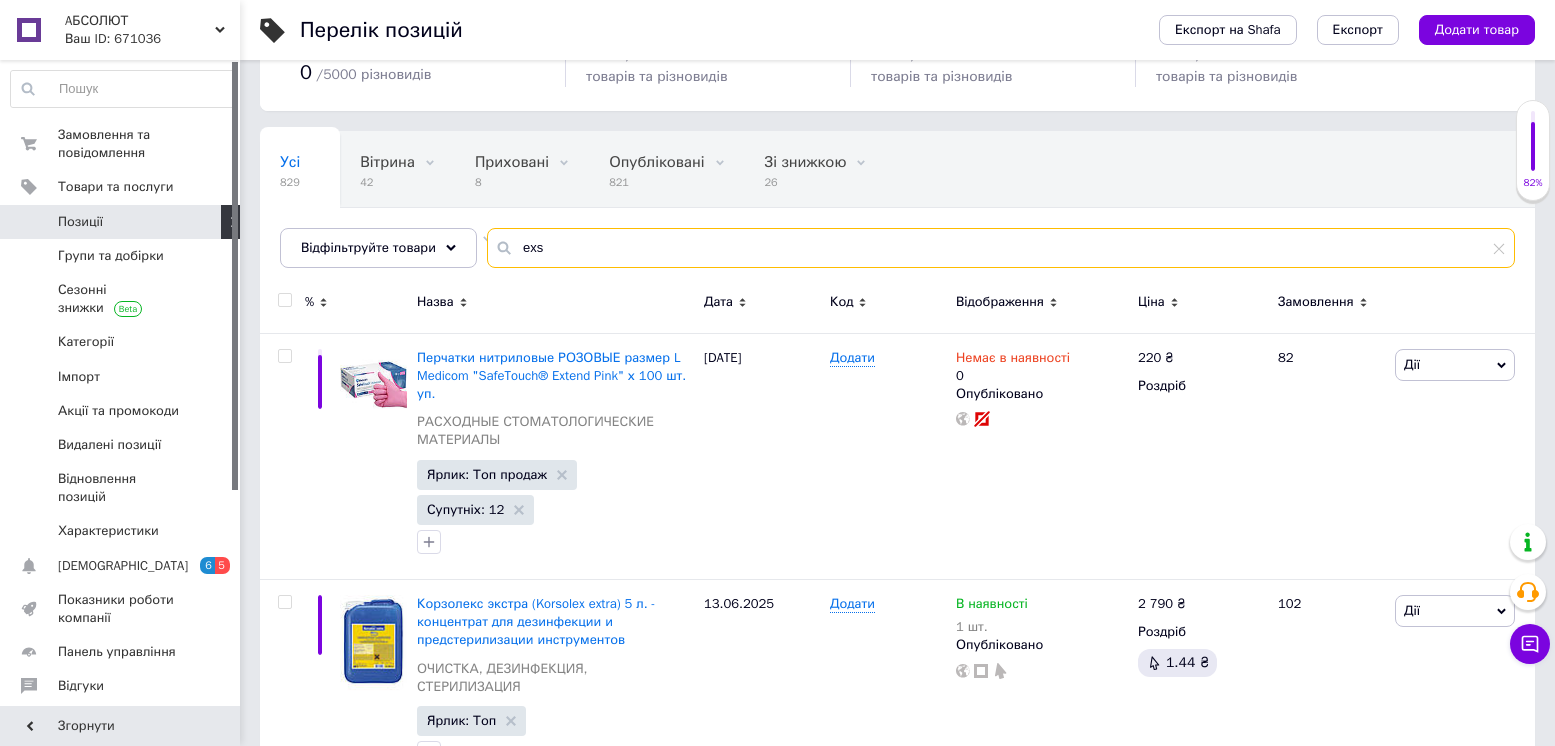 click on "exs" at bounding box center (1001, 248) 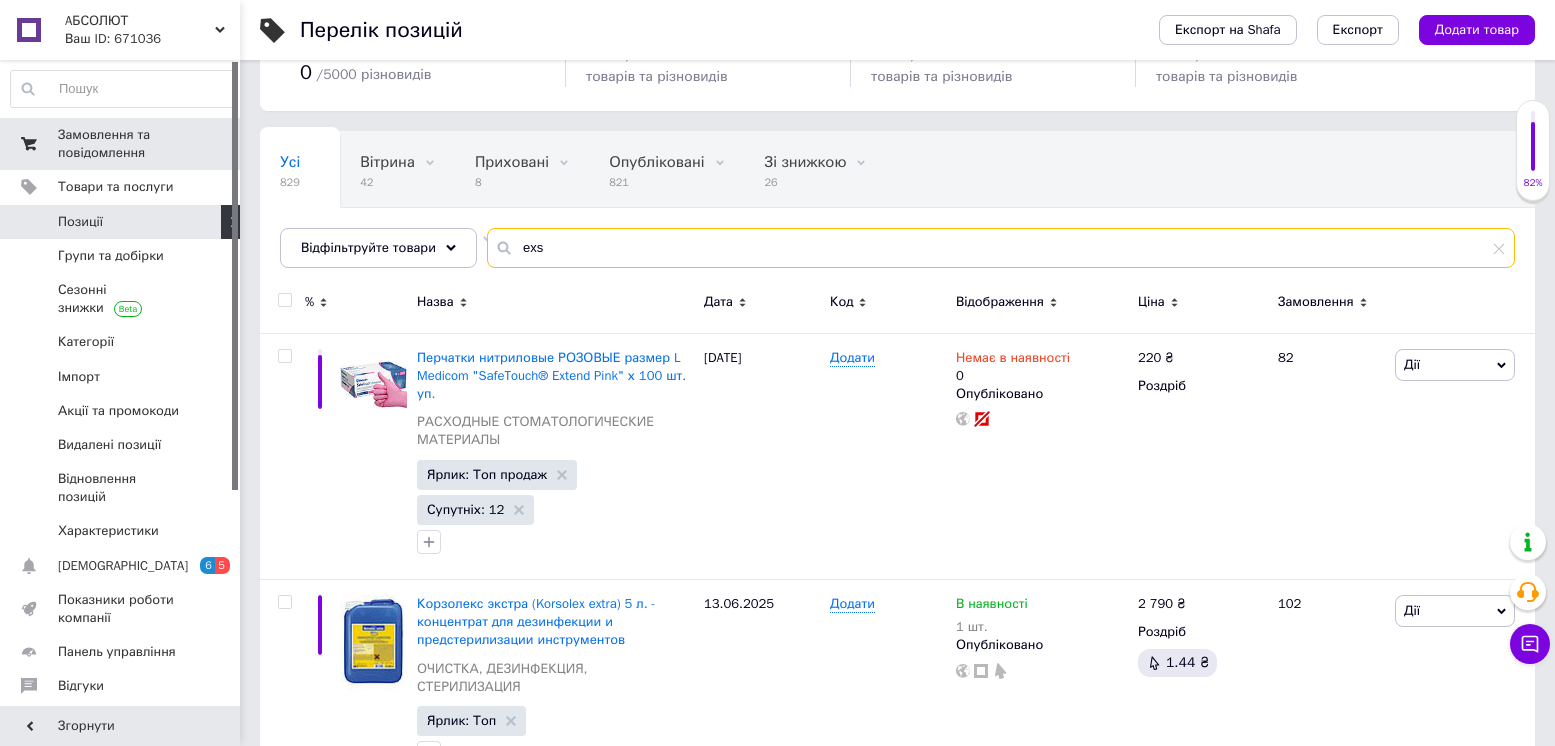 type on "exs" 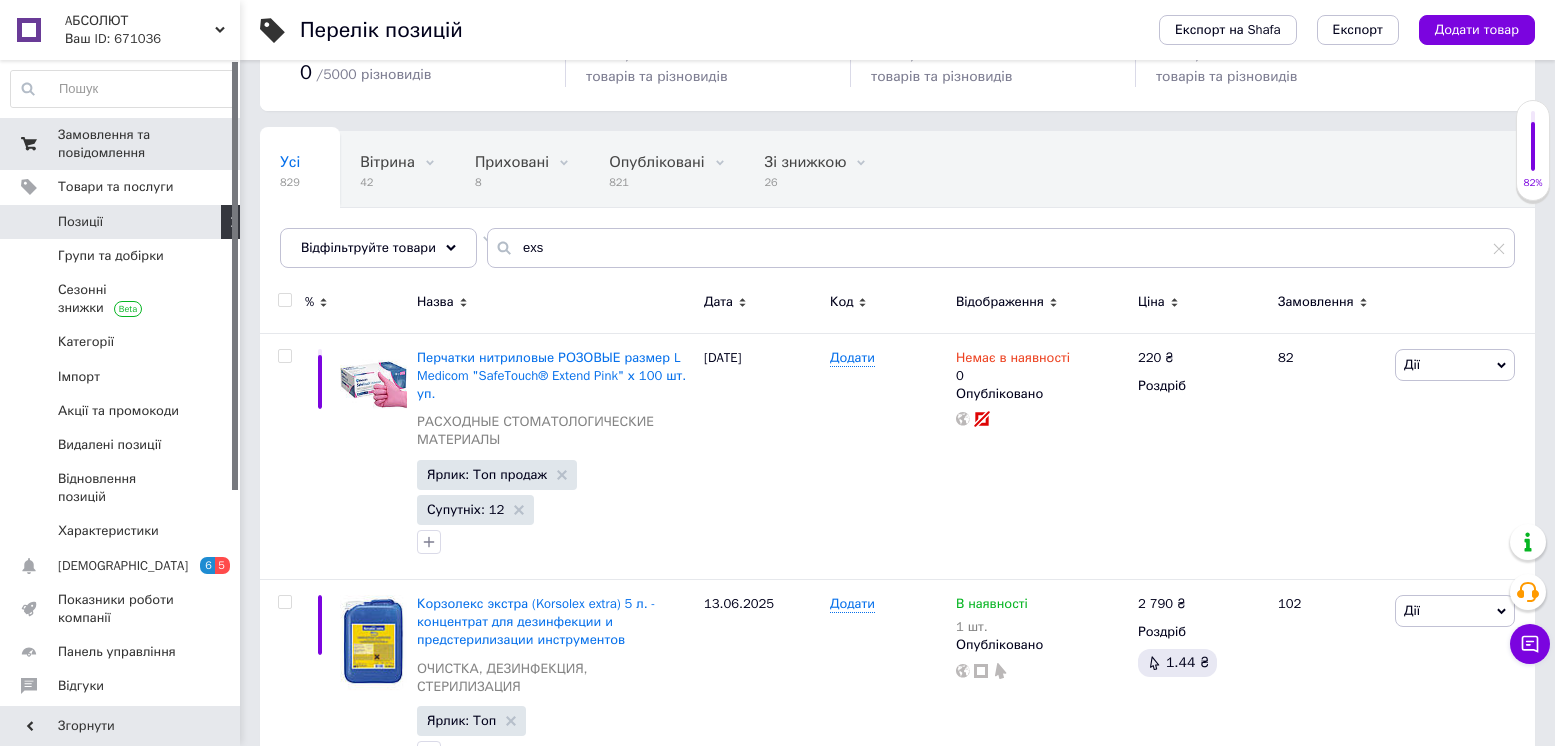 click on "Замовлення та повідомлення" at bounding box center [121, 144] 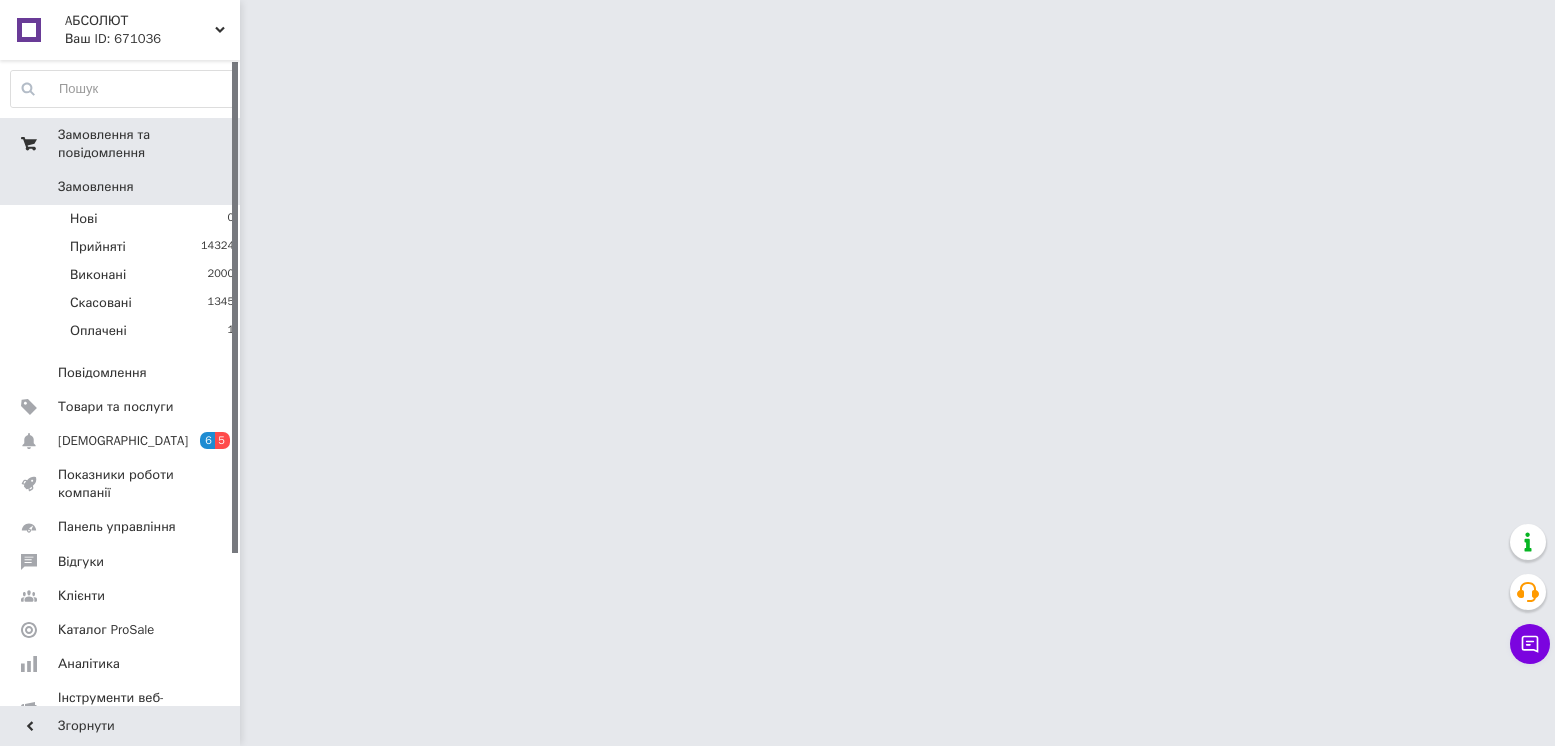 scroll, scrollTop: 0, scrollLeft: 0, axis: both 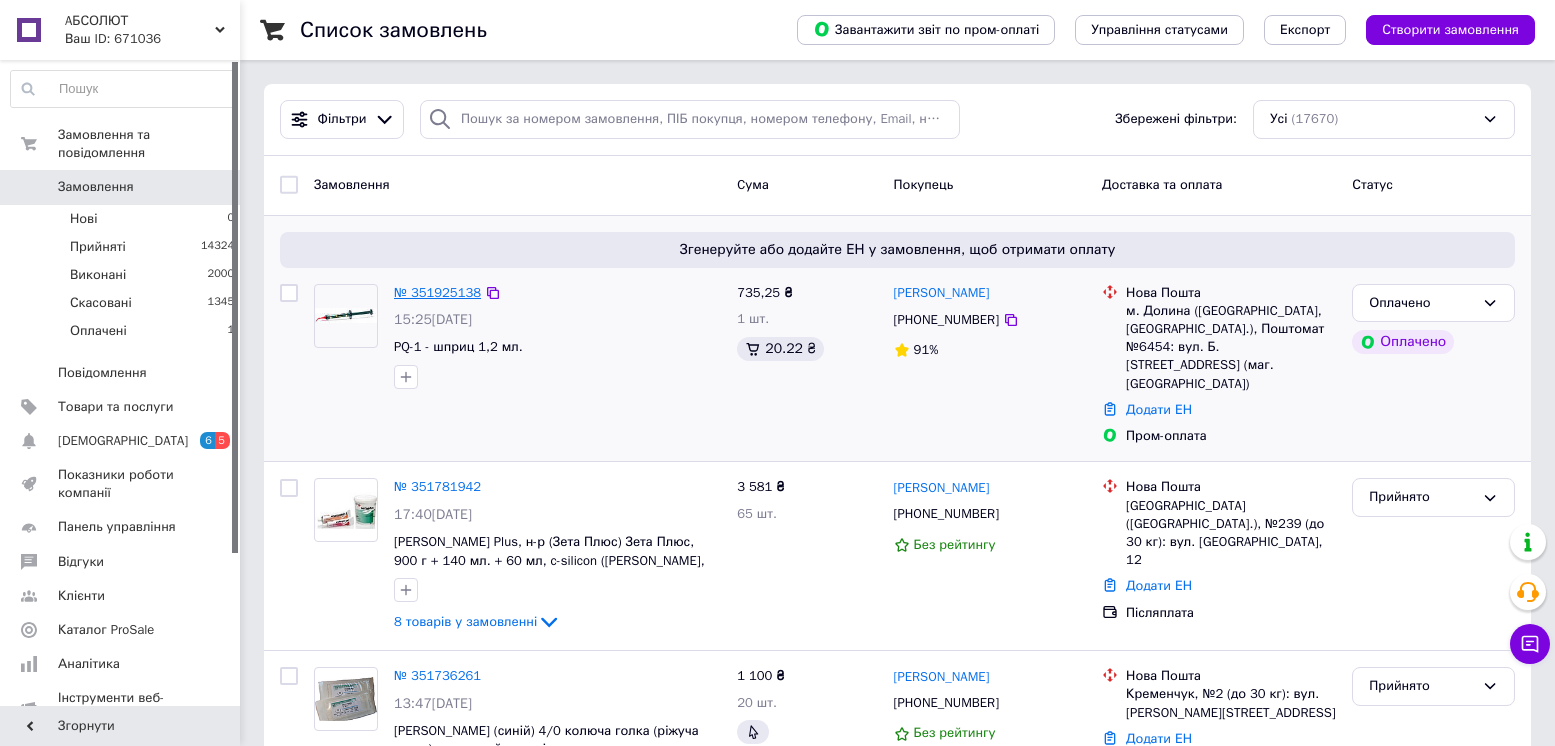 click on "№ 351925138" at bounding box center [437, 292] 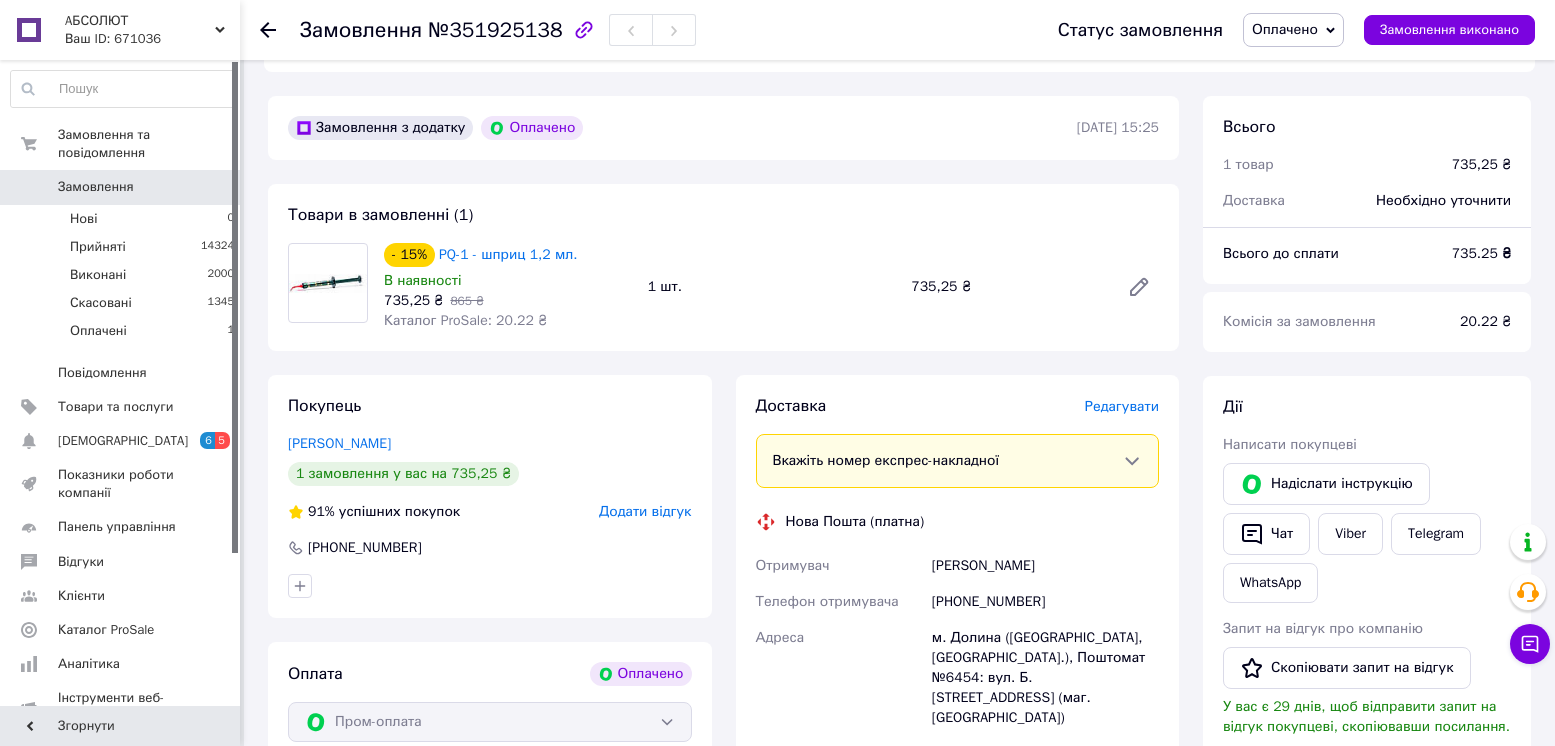 scroll, scrollTop: 533, scrollLeft: 0, axis: vertical 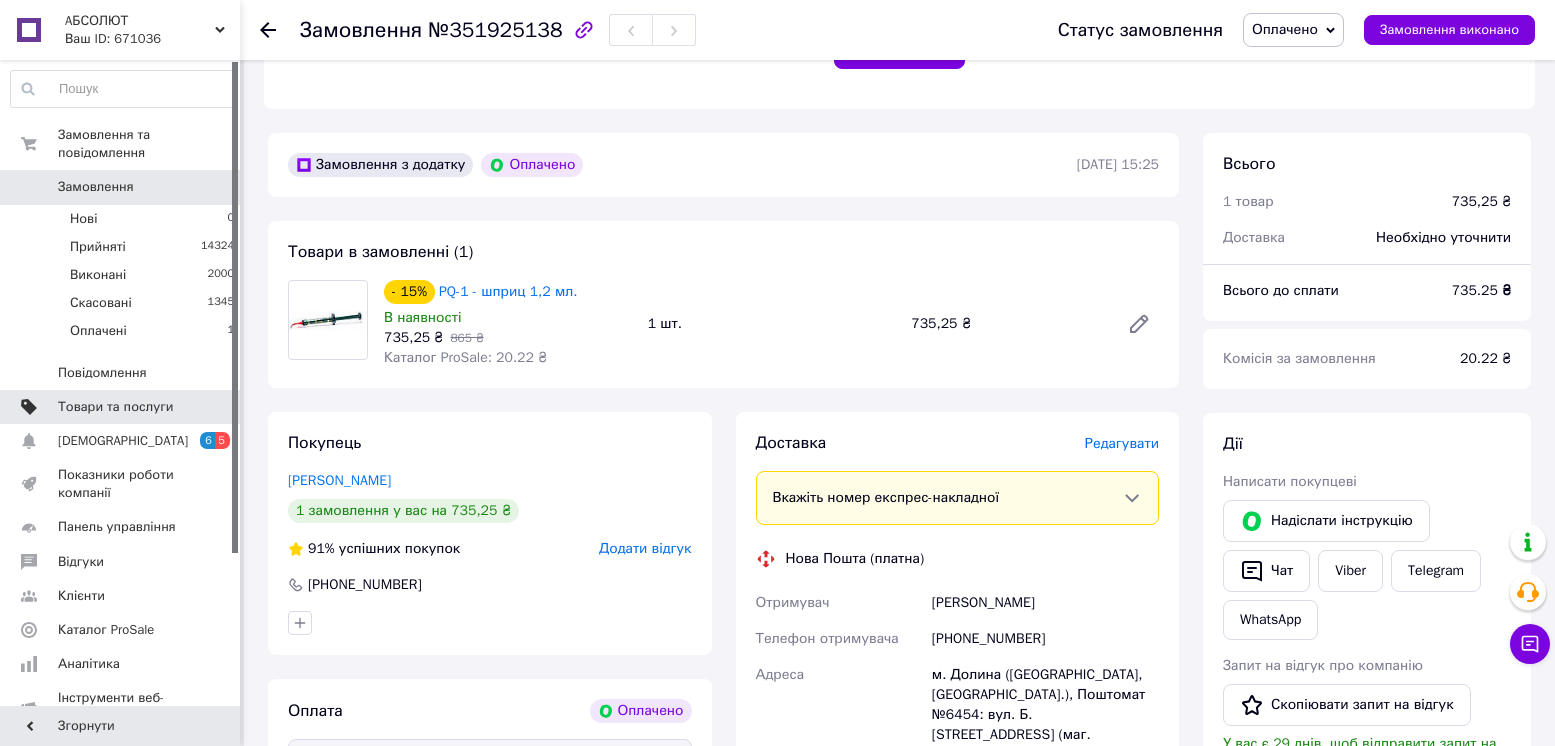 click on "Товари та послуги" at bounding box center (115, 407) 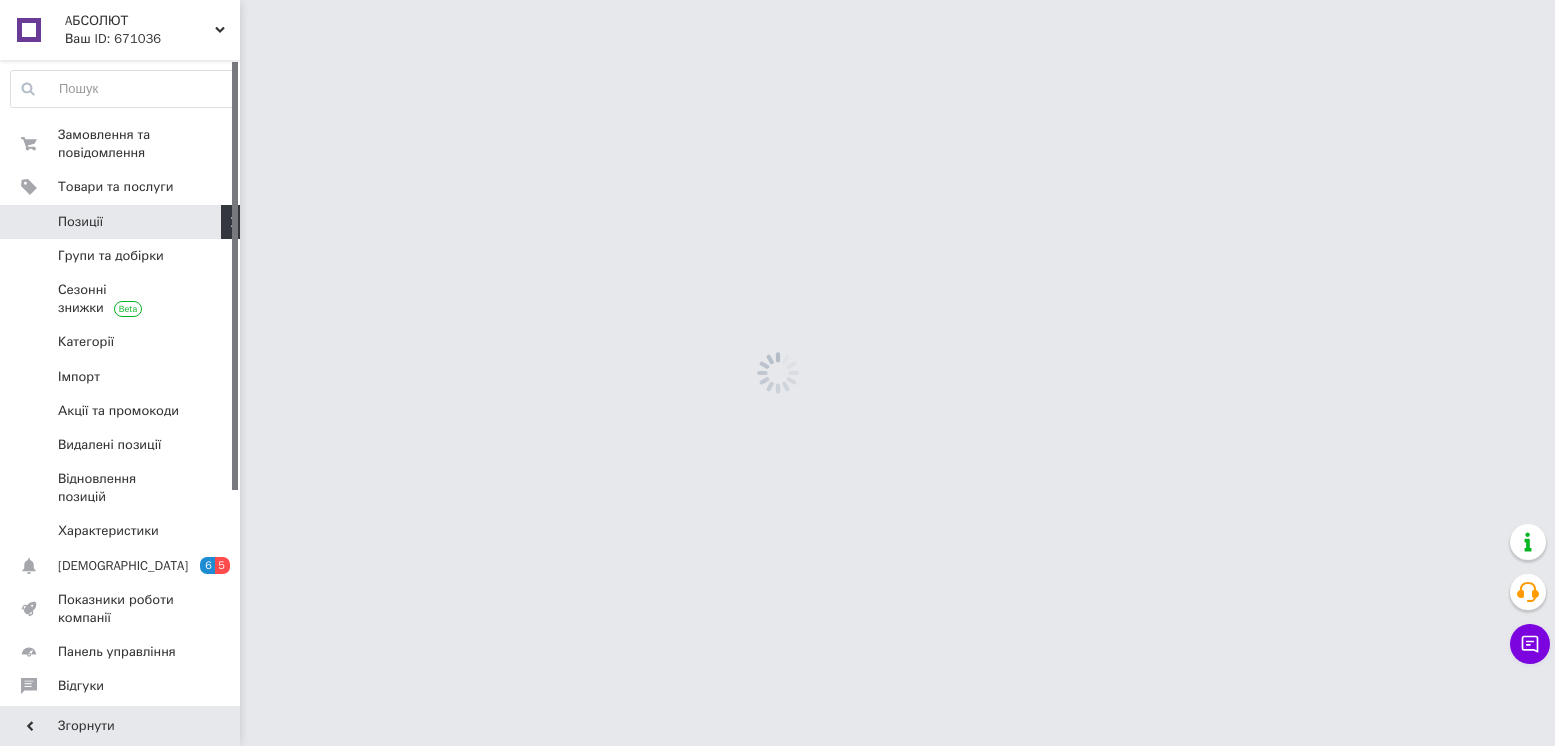 scroll, scrollTop: 0, scrollLeft: 0, axis: both 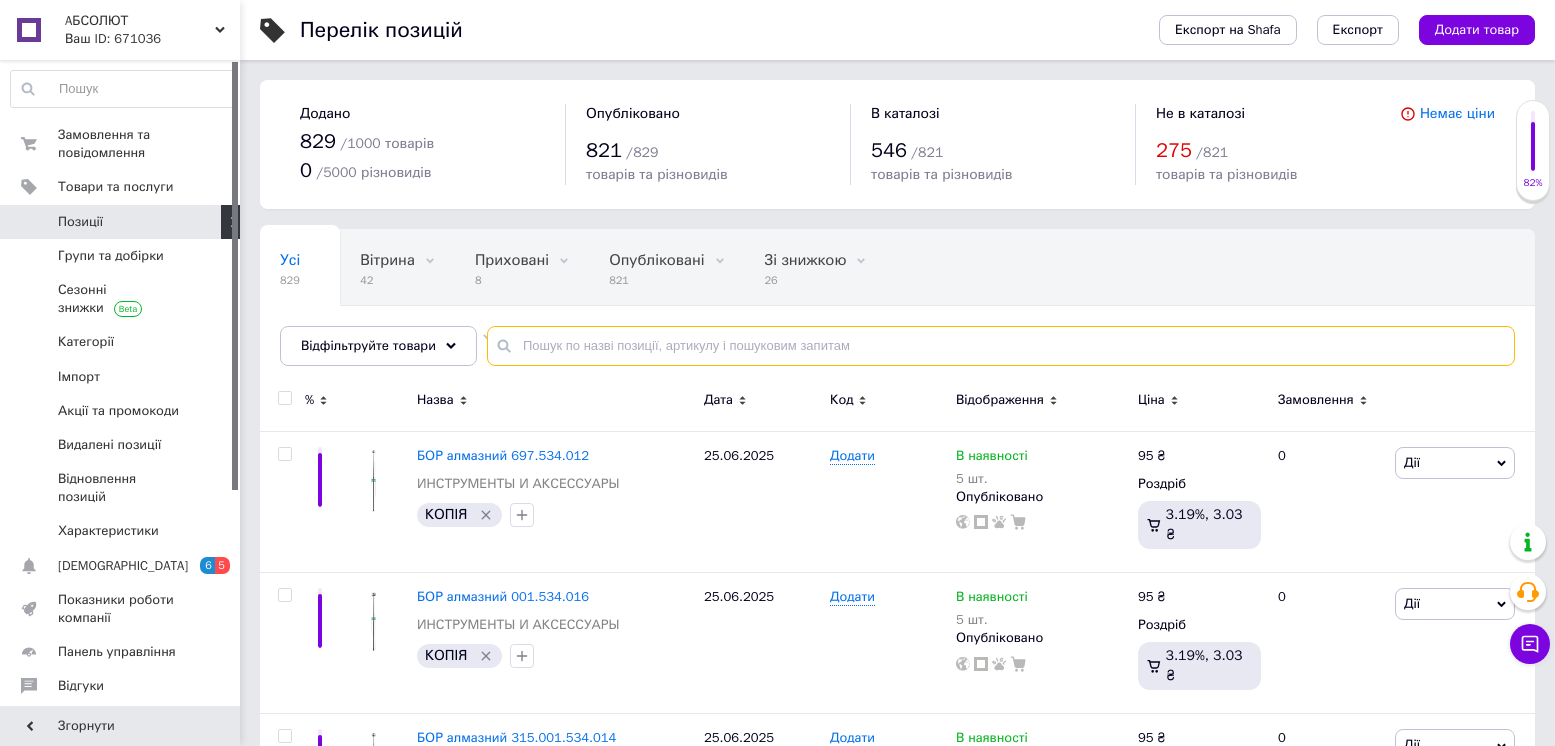 click at bounding box center (1001, 346) 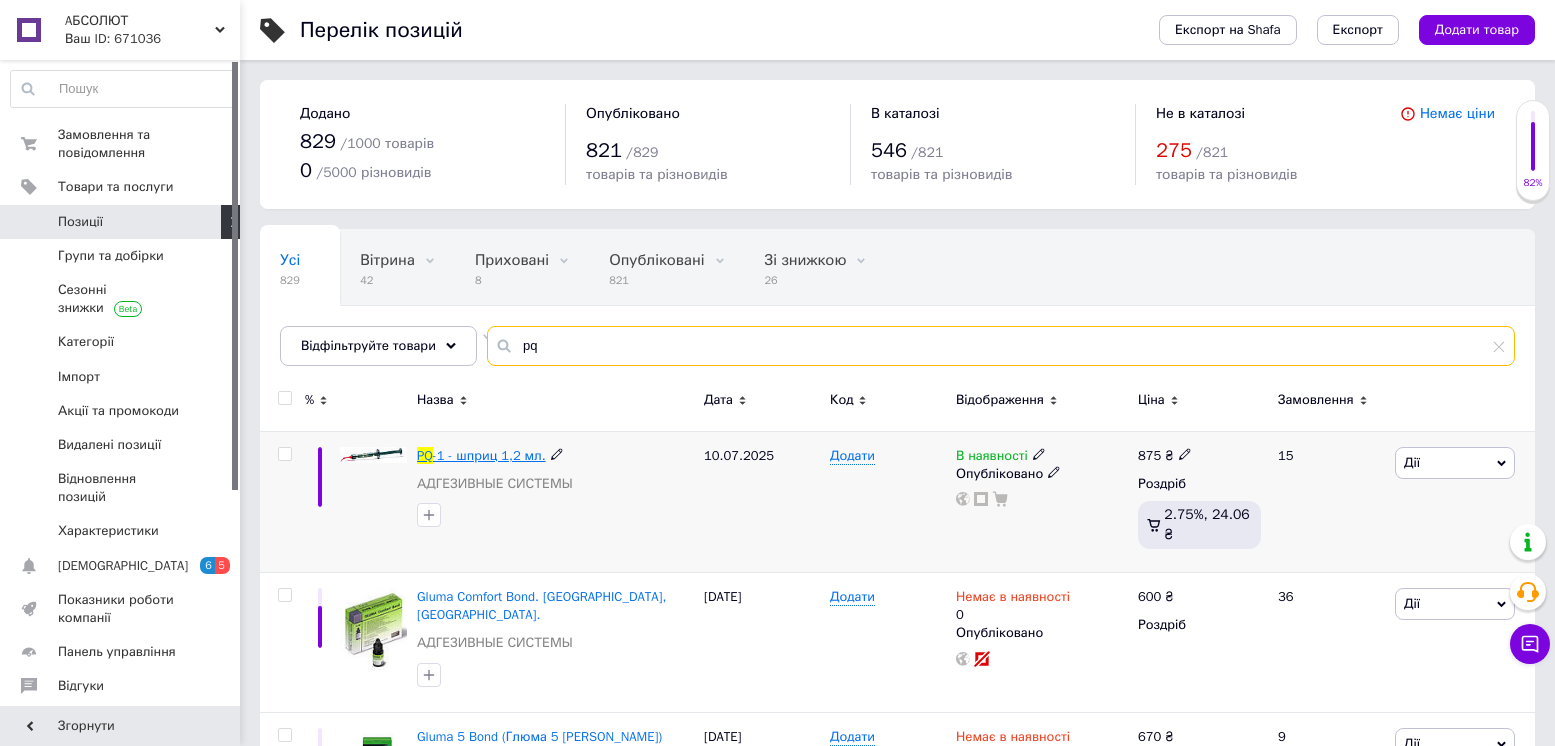 type on "pq" 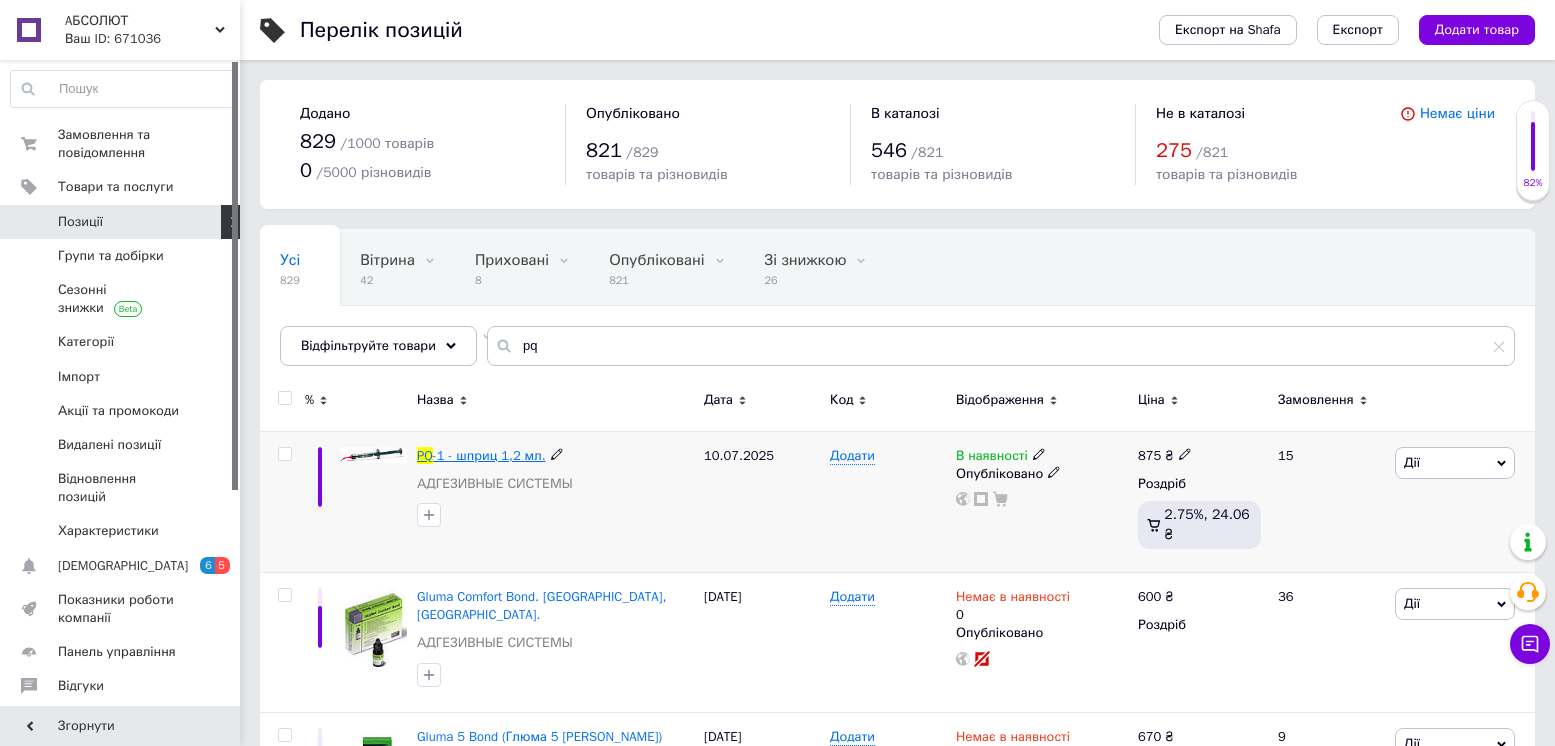 click on "-1 - шприц 1,2 мл." at bounding box center (489, 455) 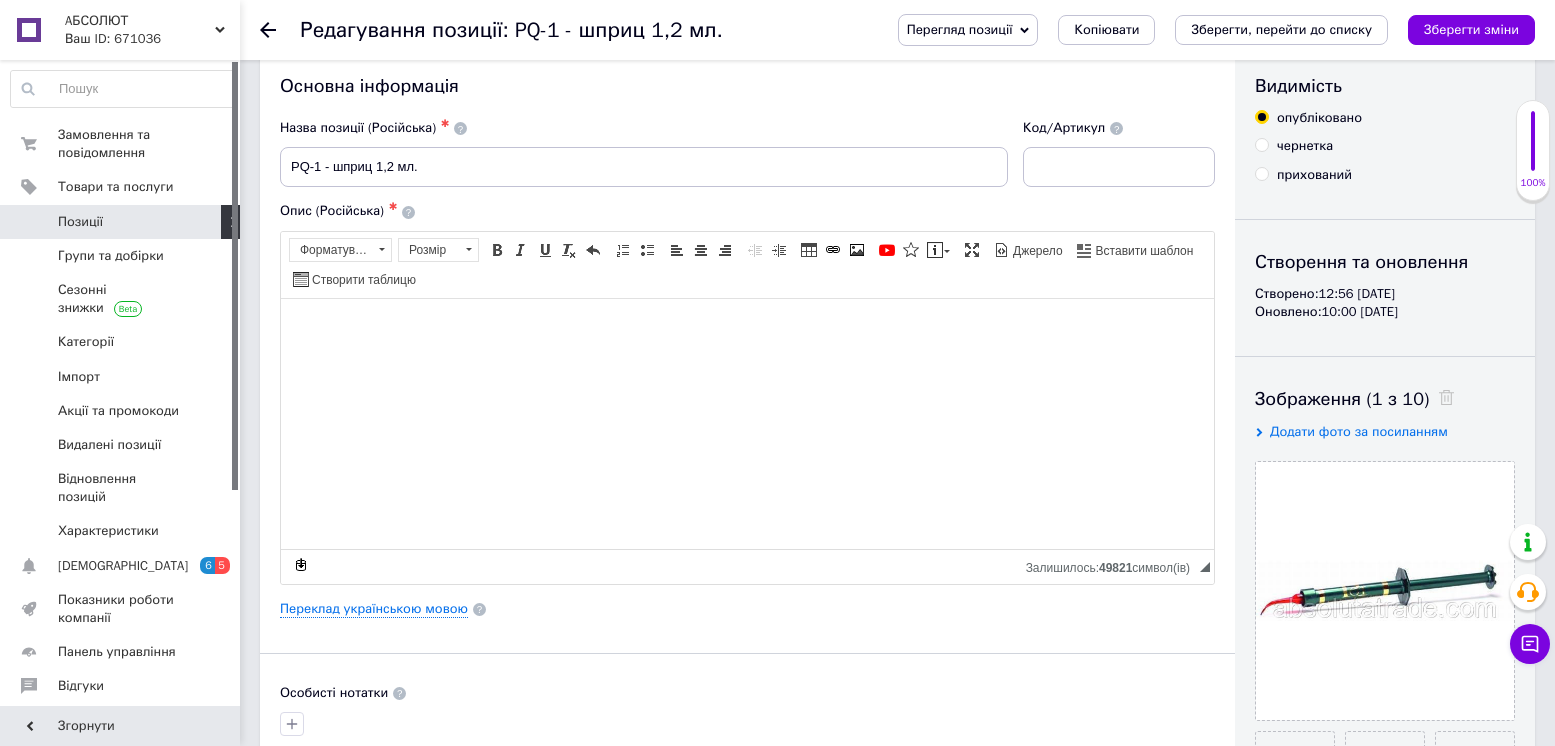 scroll, scrollTop: 0, scrollLeft: 0, axis: both 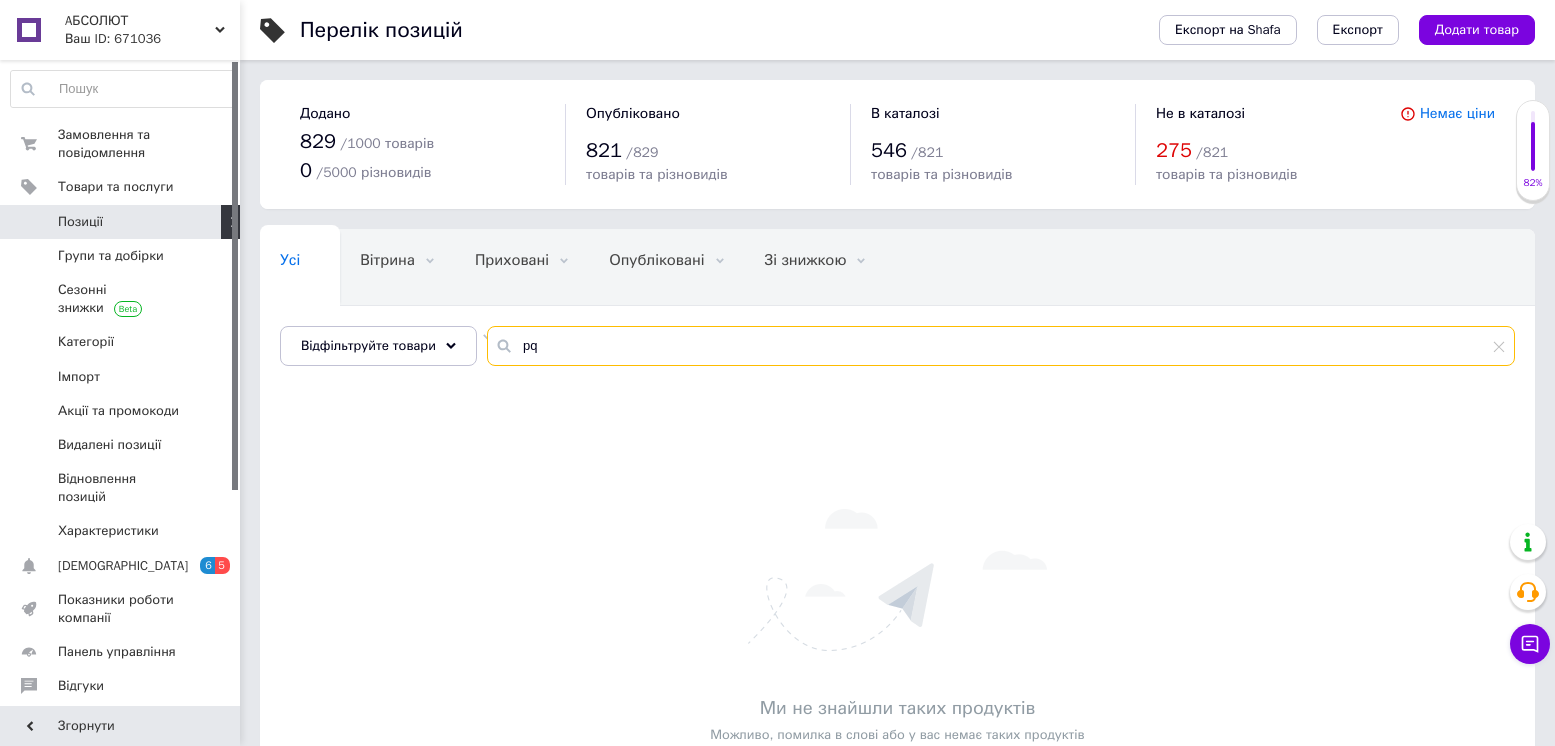 drag, startPoint x: 519, startPoint y: 357, endPoint x: 484, endPoint y: 356, distance: 35.014282 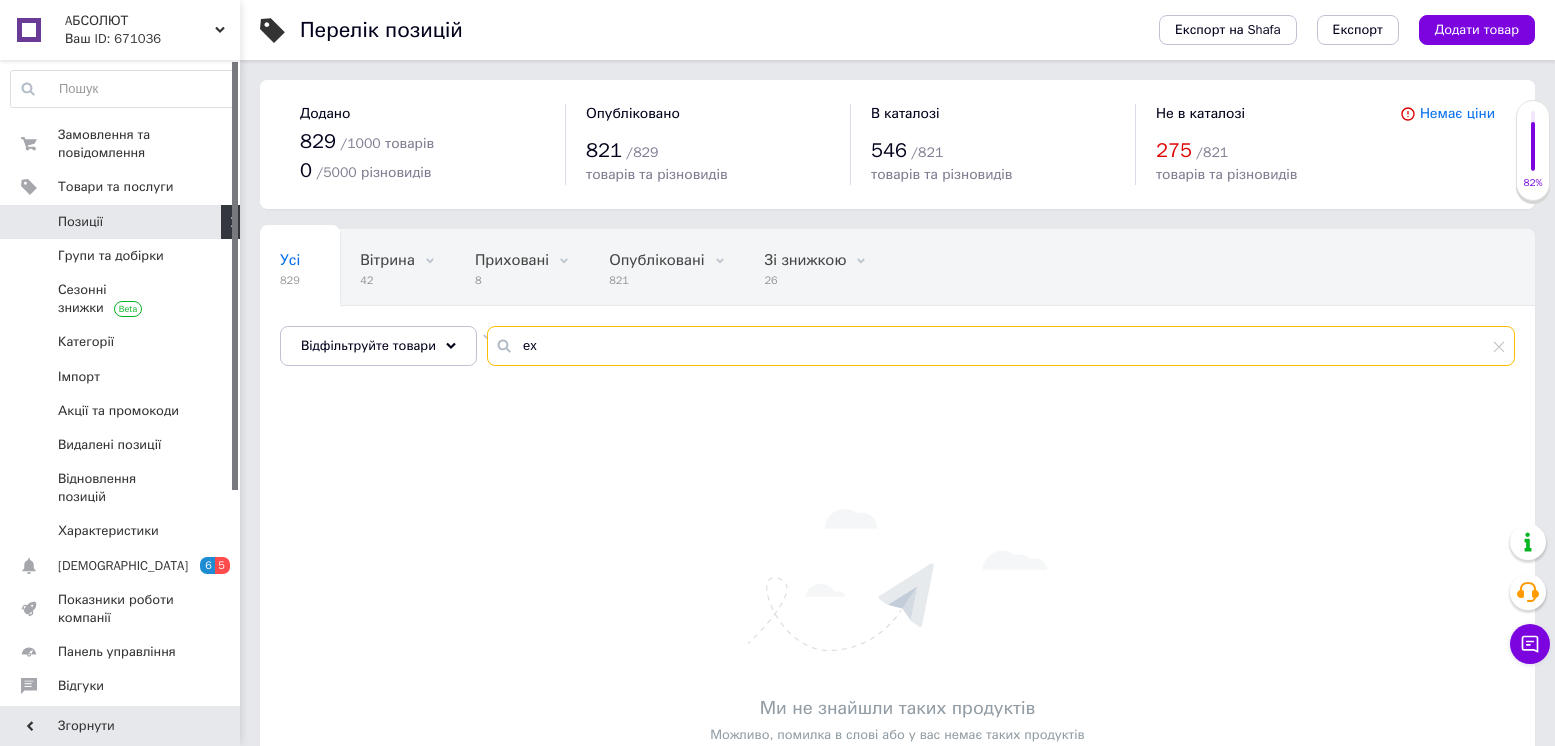 type on "e" 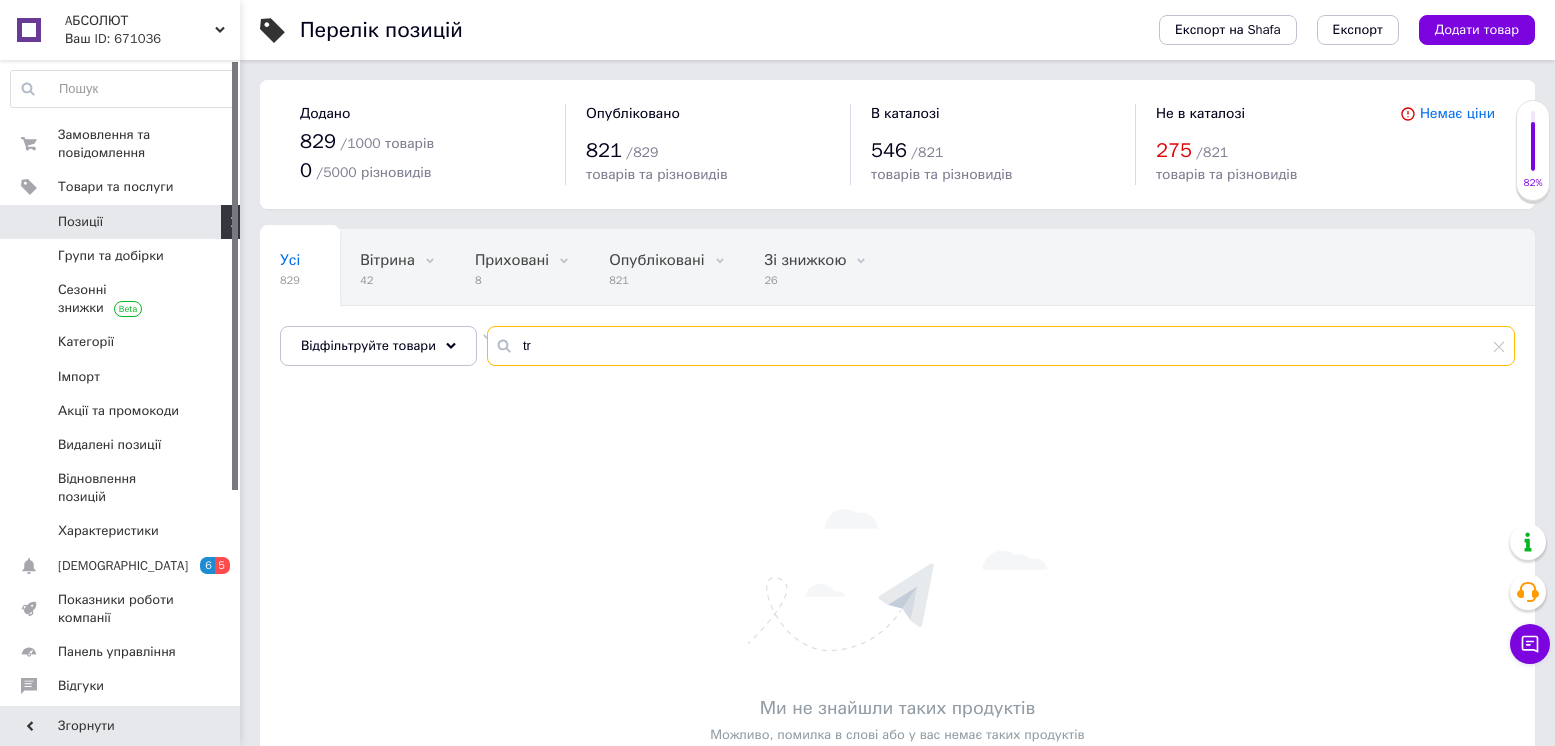 type on "t" 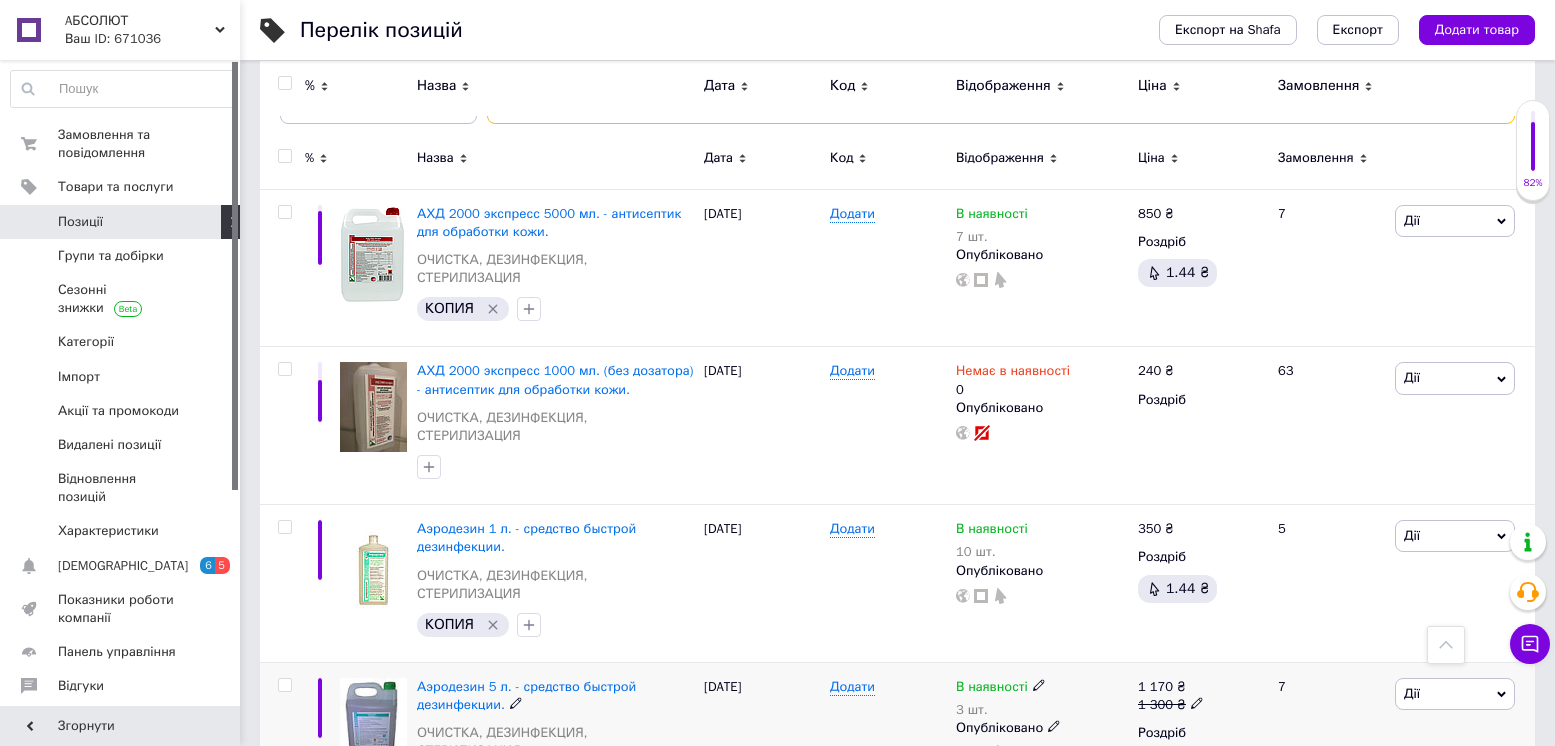 scroll, scrollTop: 172, scrollLeft: 0, axis: vertical 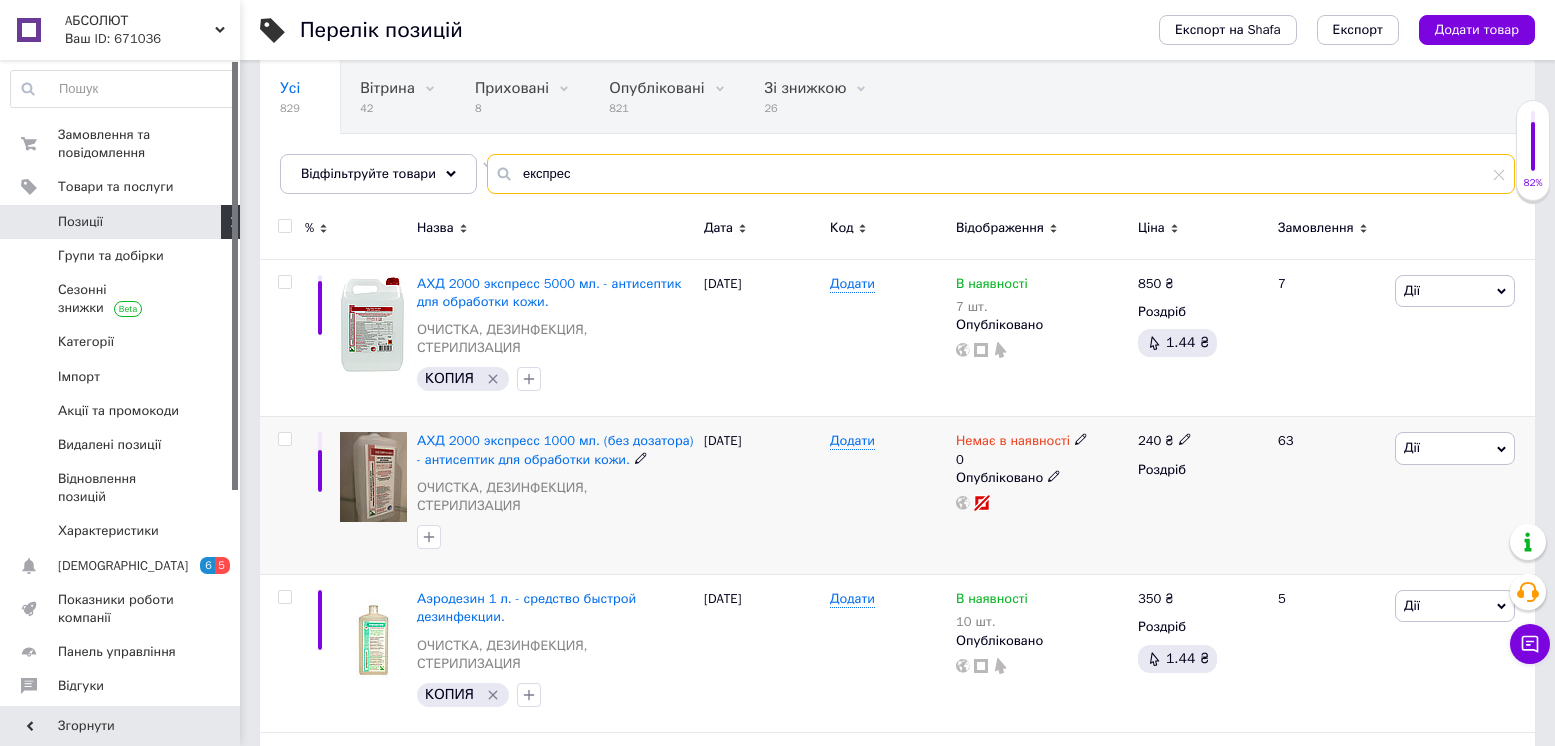 type on "експрес" 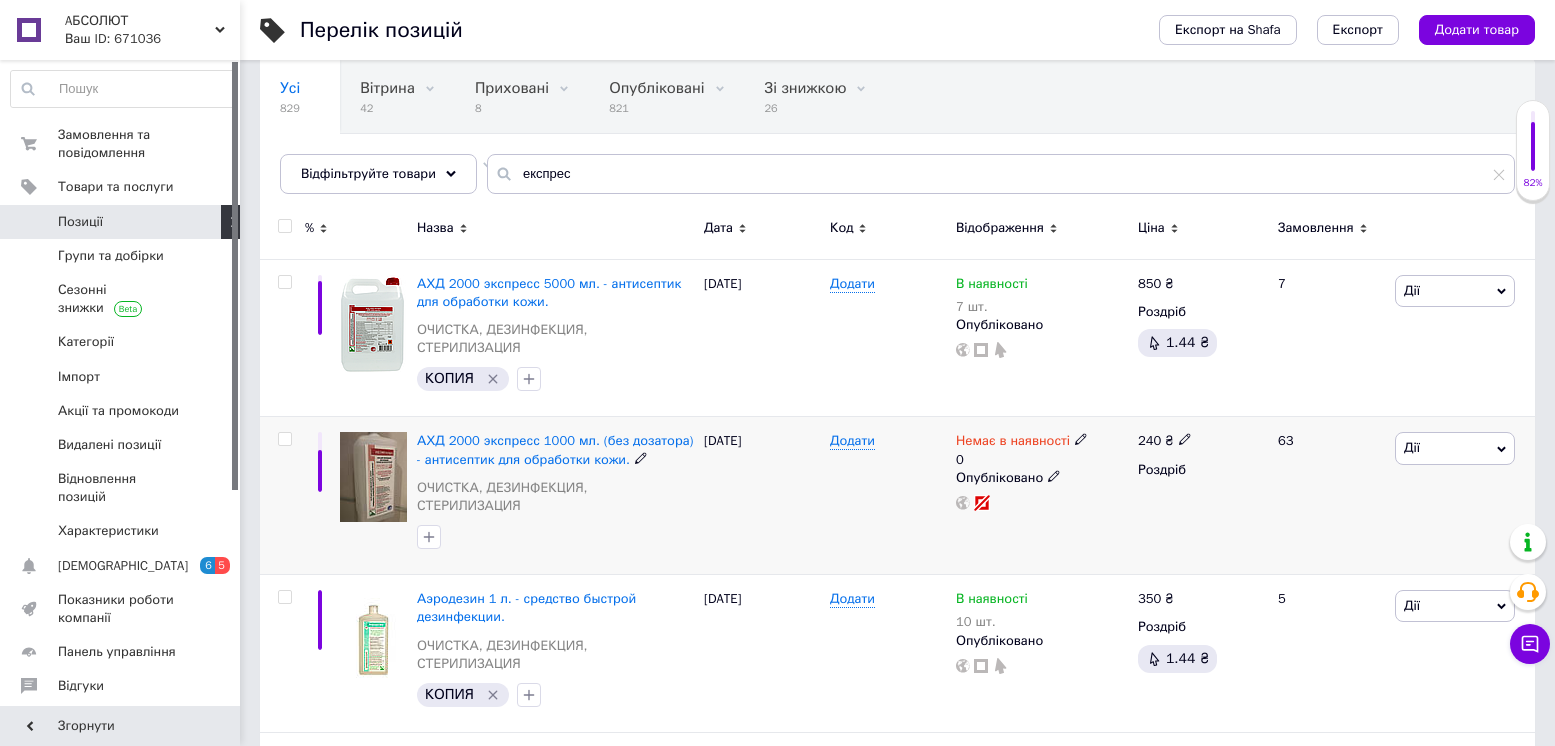 click 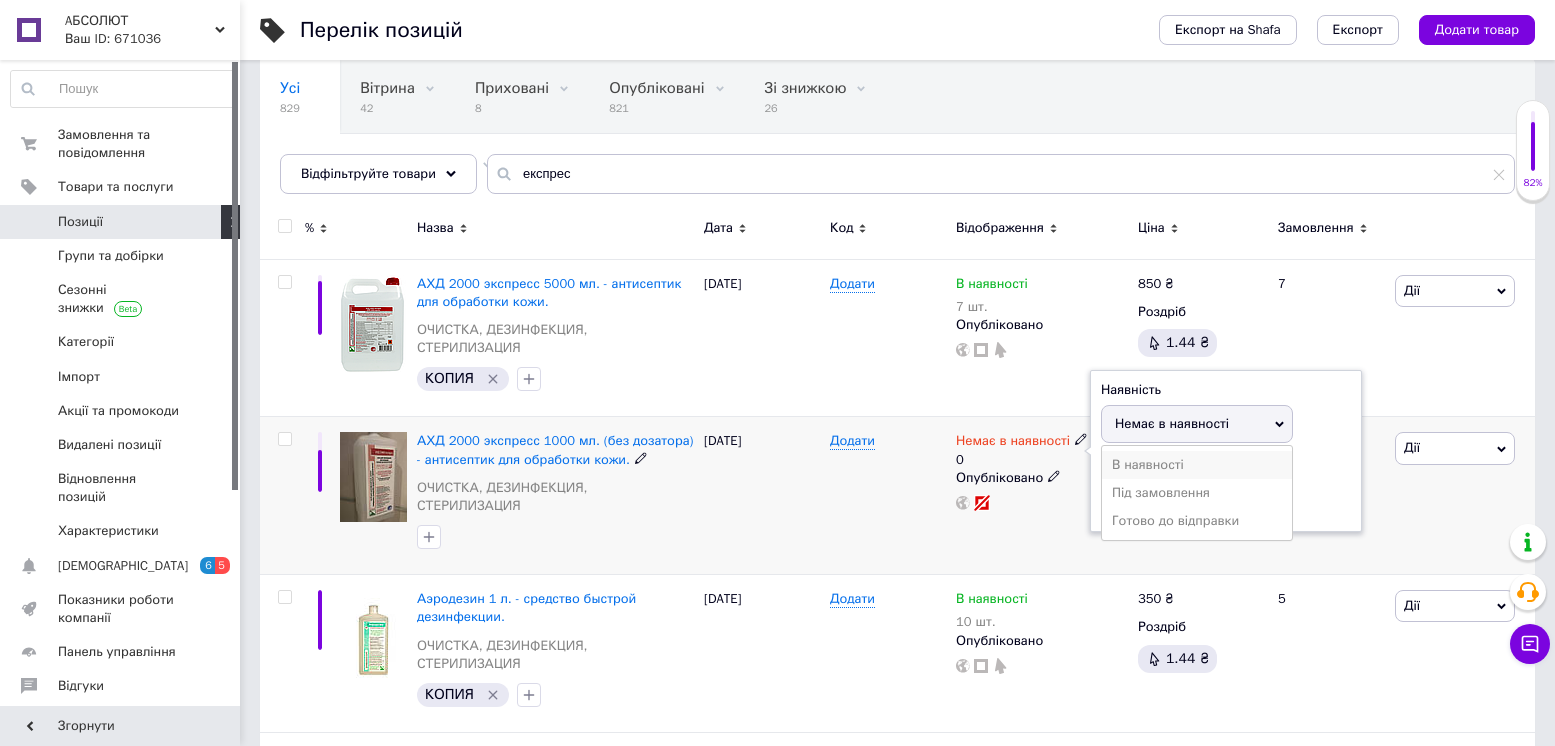 click on "В наявності" at bounding box center [1197, 465] 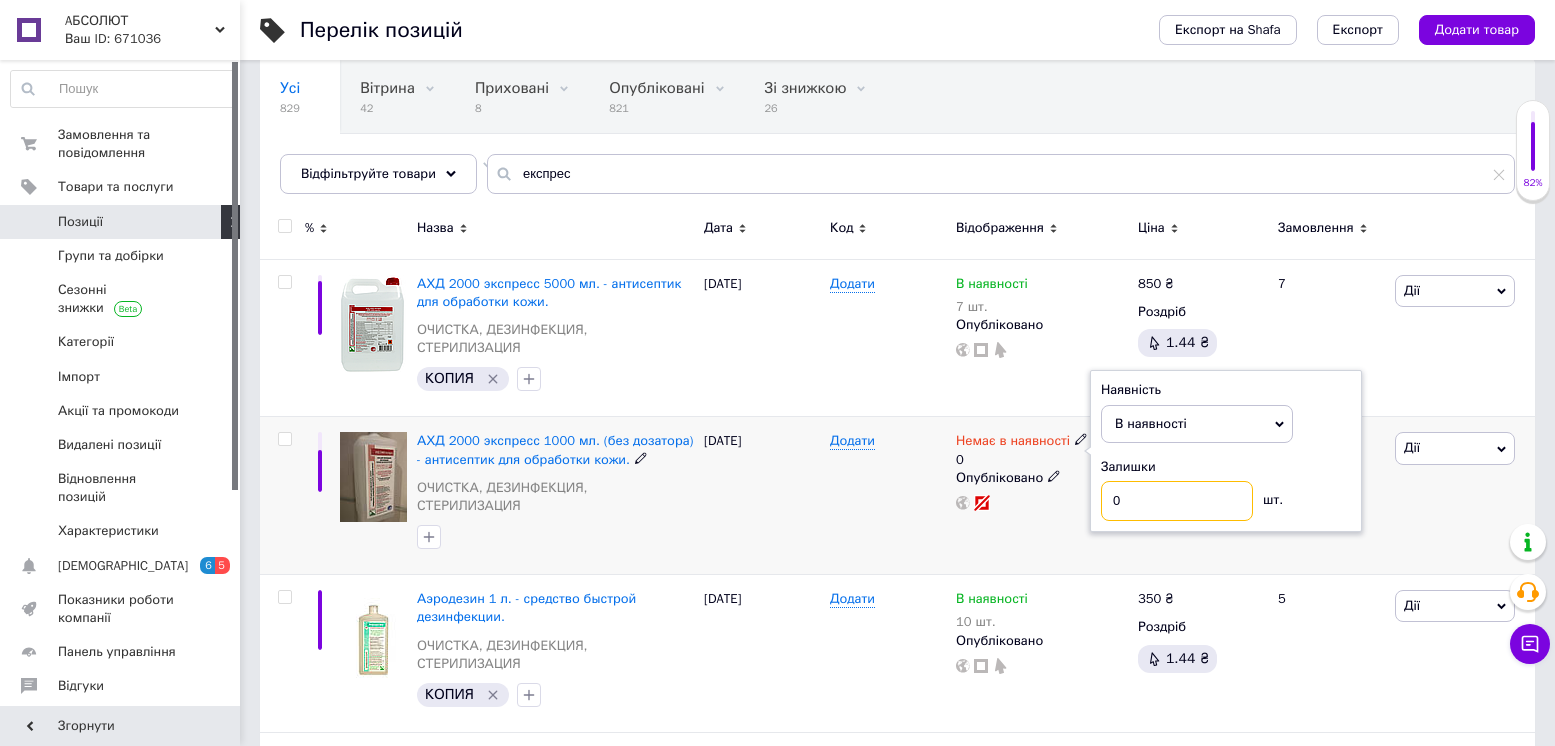 click on "Немає в наявності 0 Наявність В наявності Немає в наявності Під замовлення Готово до відправки Залишки 0 шт. Опубліковано" at bounding box center [1042, 471] 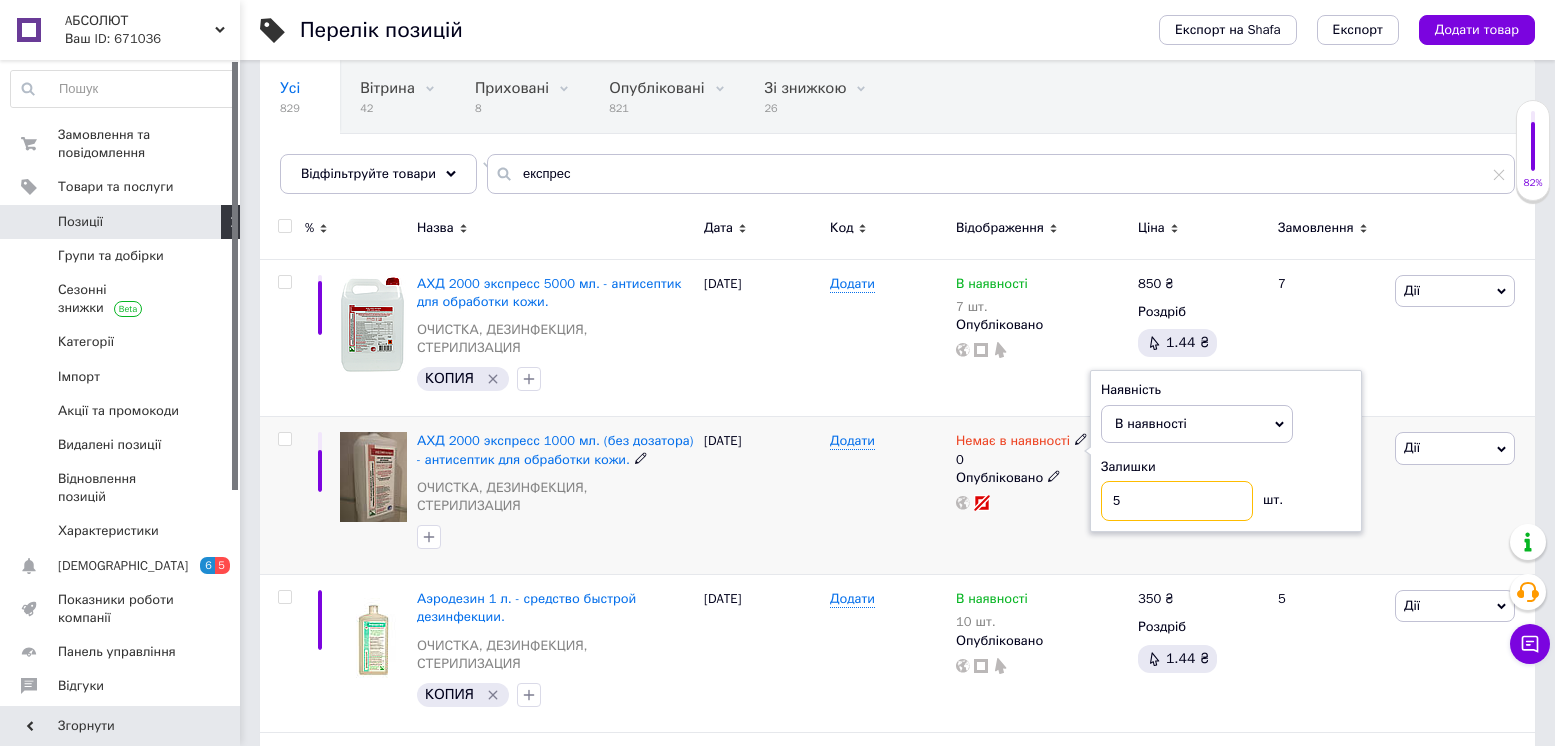 type on "5" 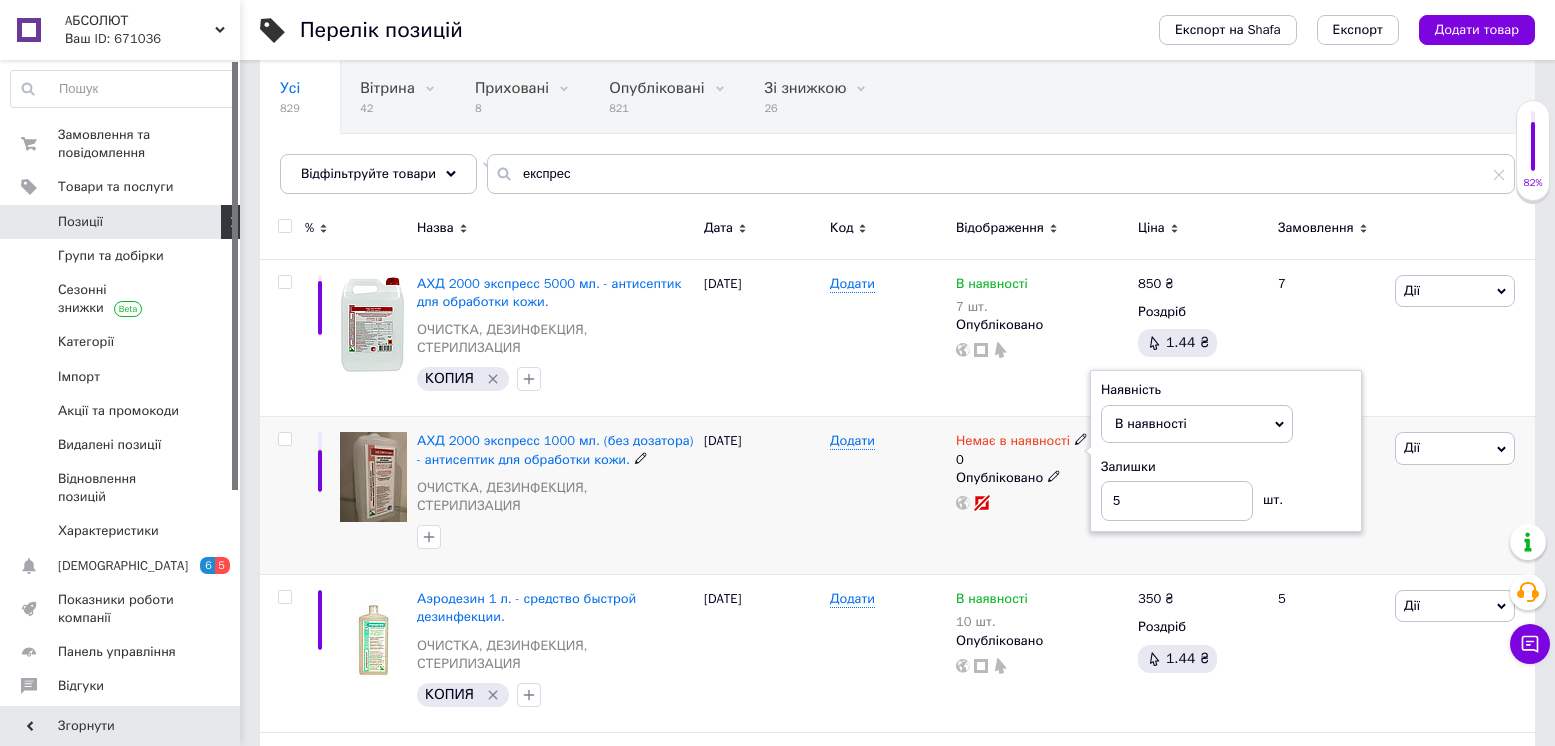 click on "Додати" at bounding box center [888, 496] 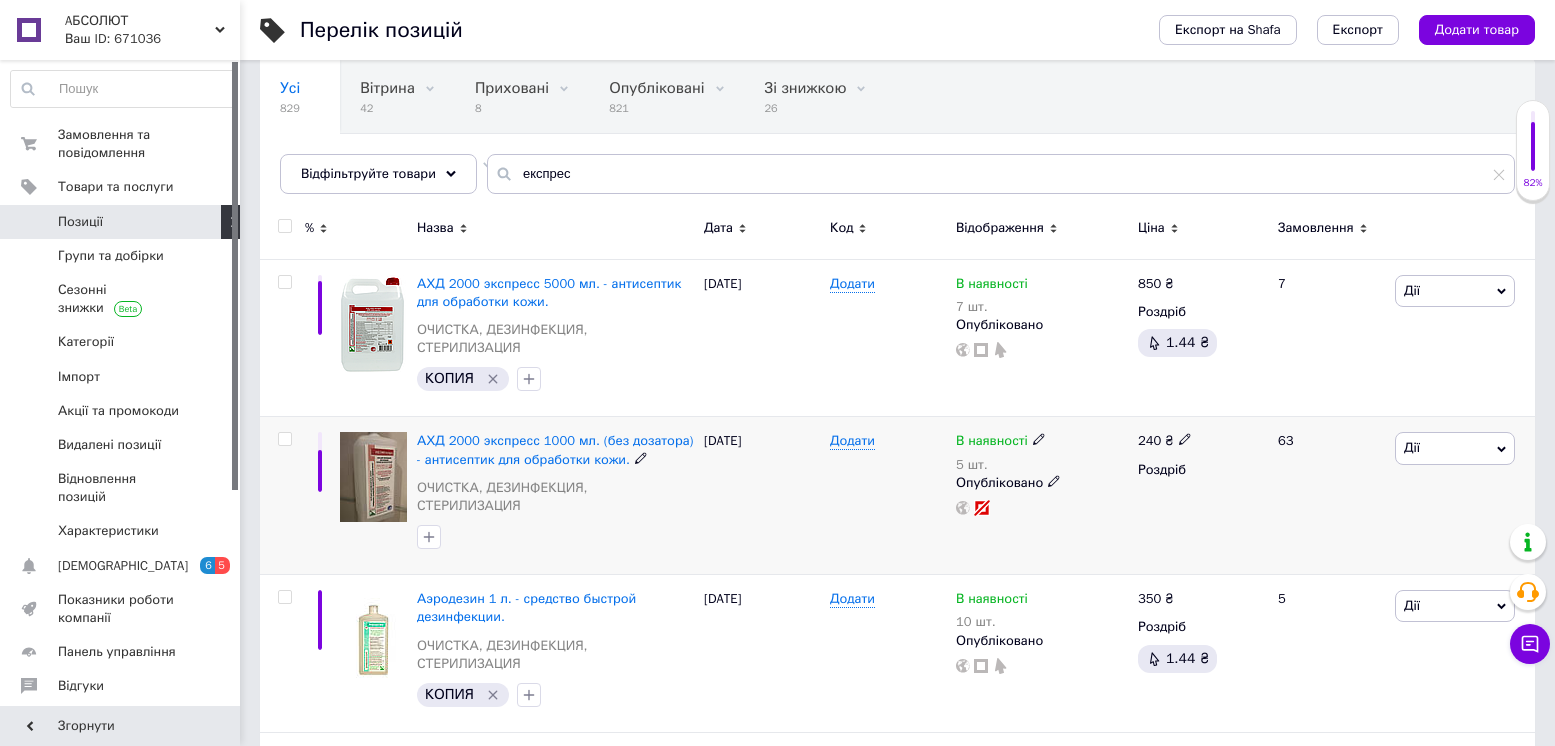 click on "240   ₴" at bounding box center (1199, 441) 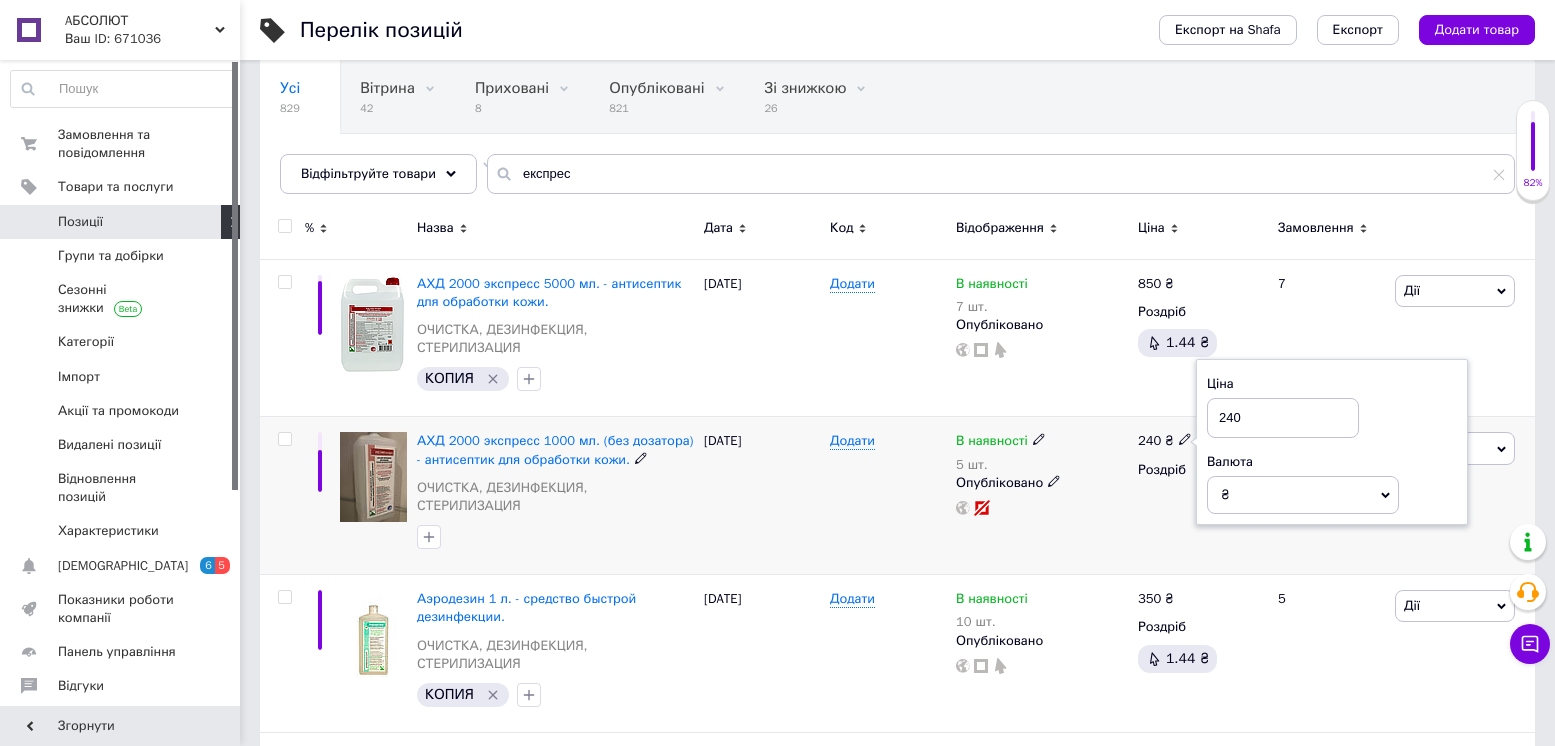 drag, startPoint x: 1197, startPoint y: 386, endPoint x: 1185, endPoint y: 383, distance: 12.369317 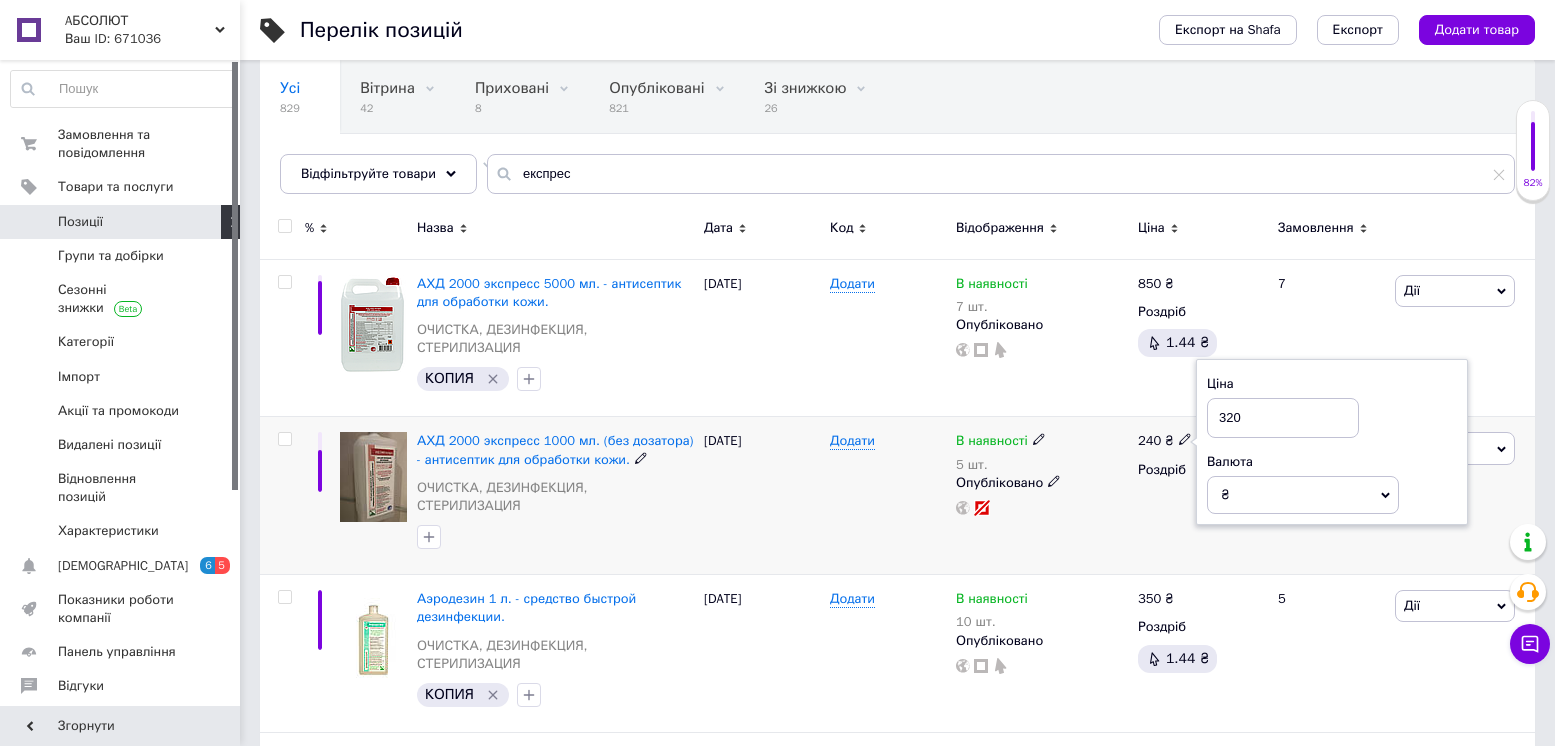 type on "320" 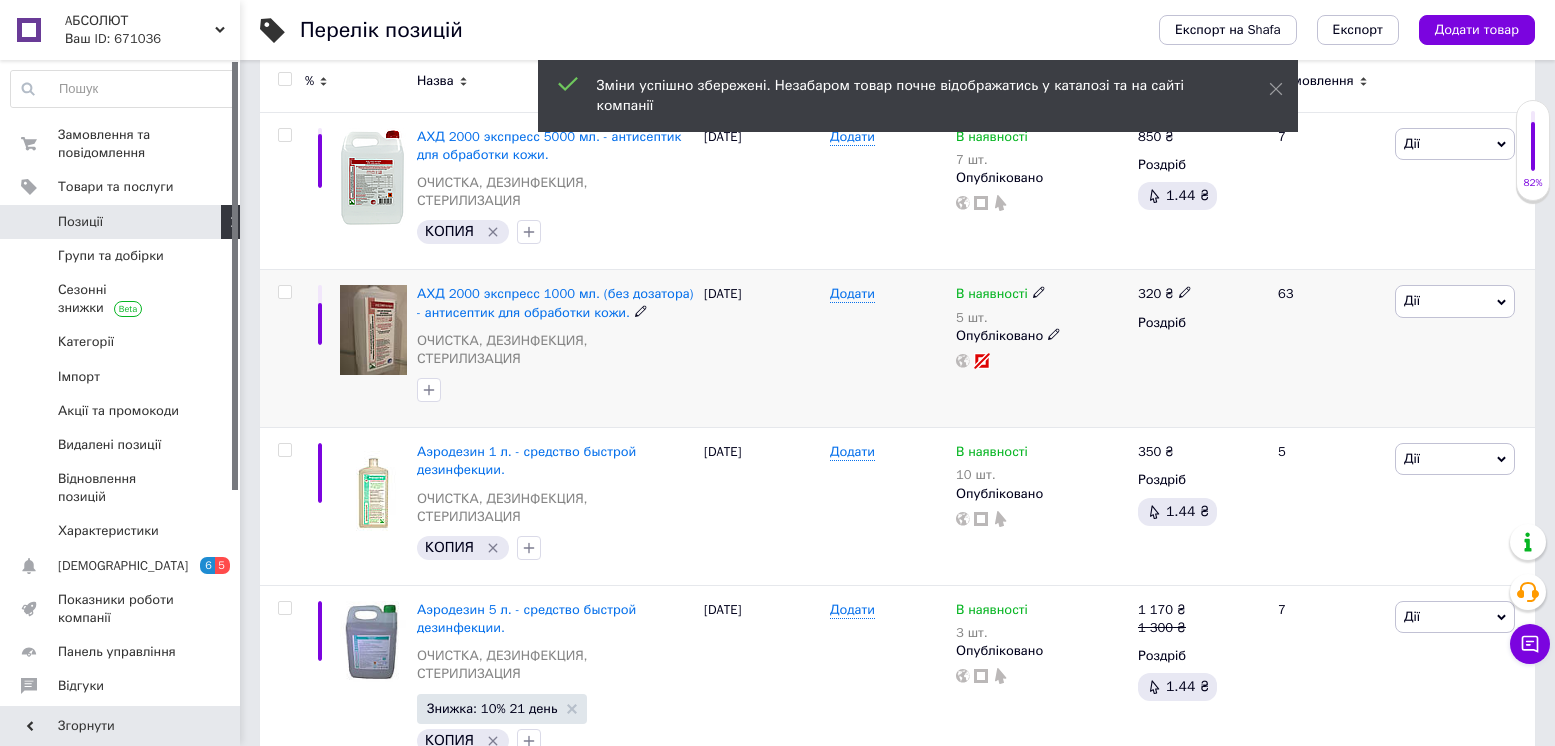 scroll, scrollTop: 439, scrollLeft: 0, axis: vertical 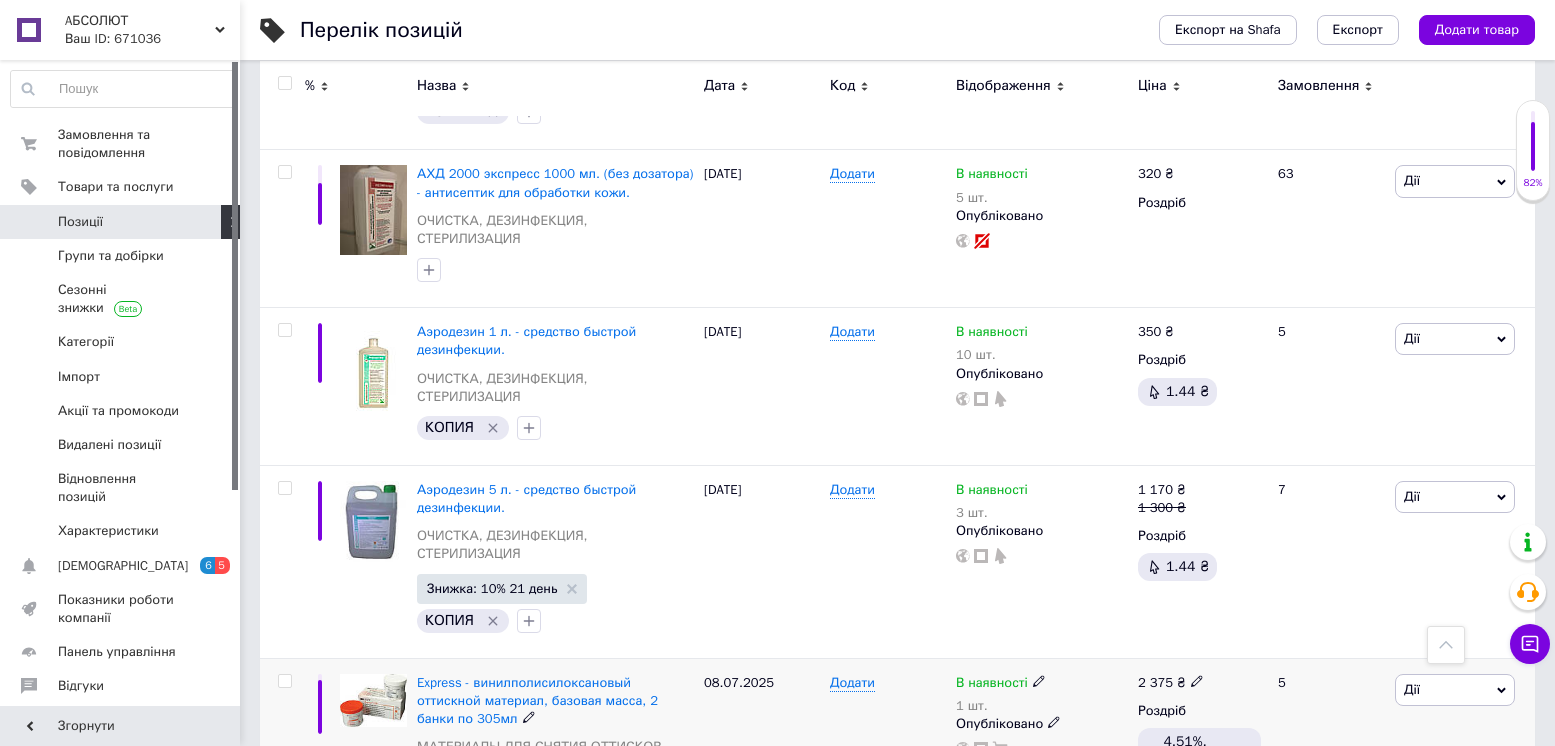 click 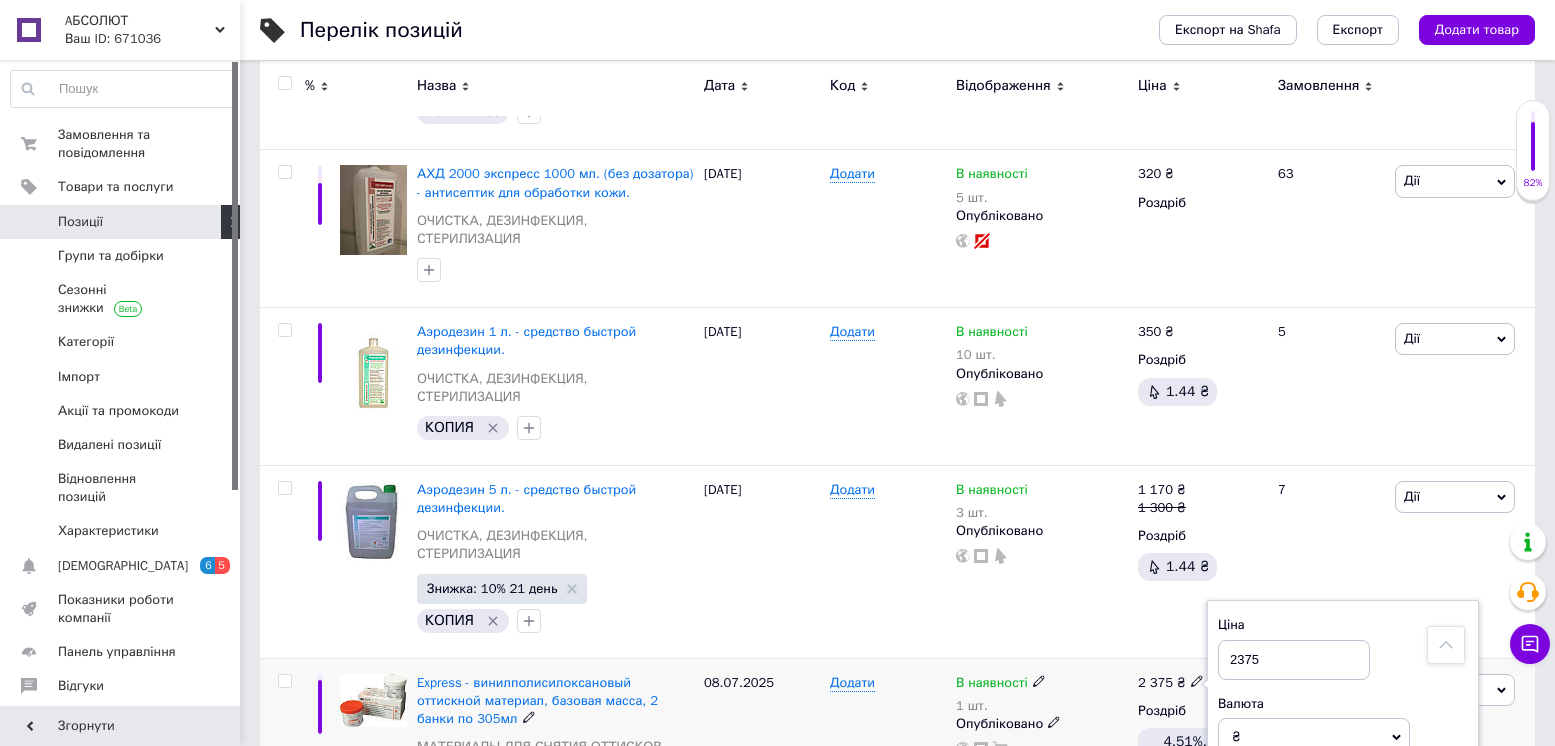 drag, startPoint x: 1267, startPoint y: 584, endPoint x: 1216, endPoint y: 568, distance: 53.450912 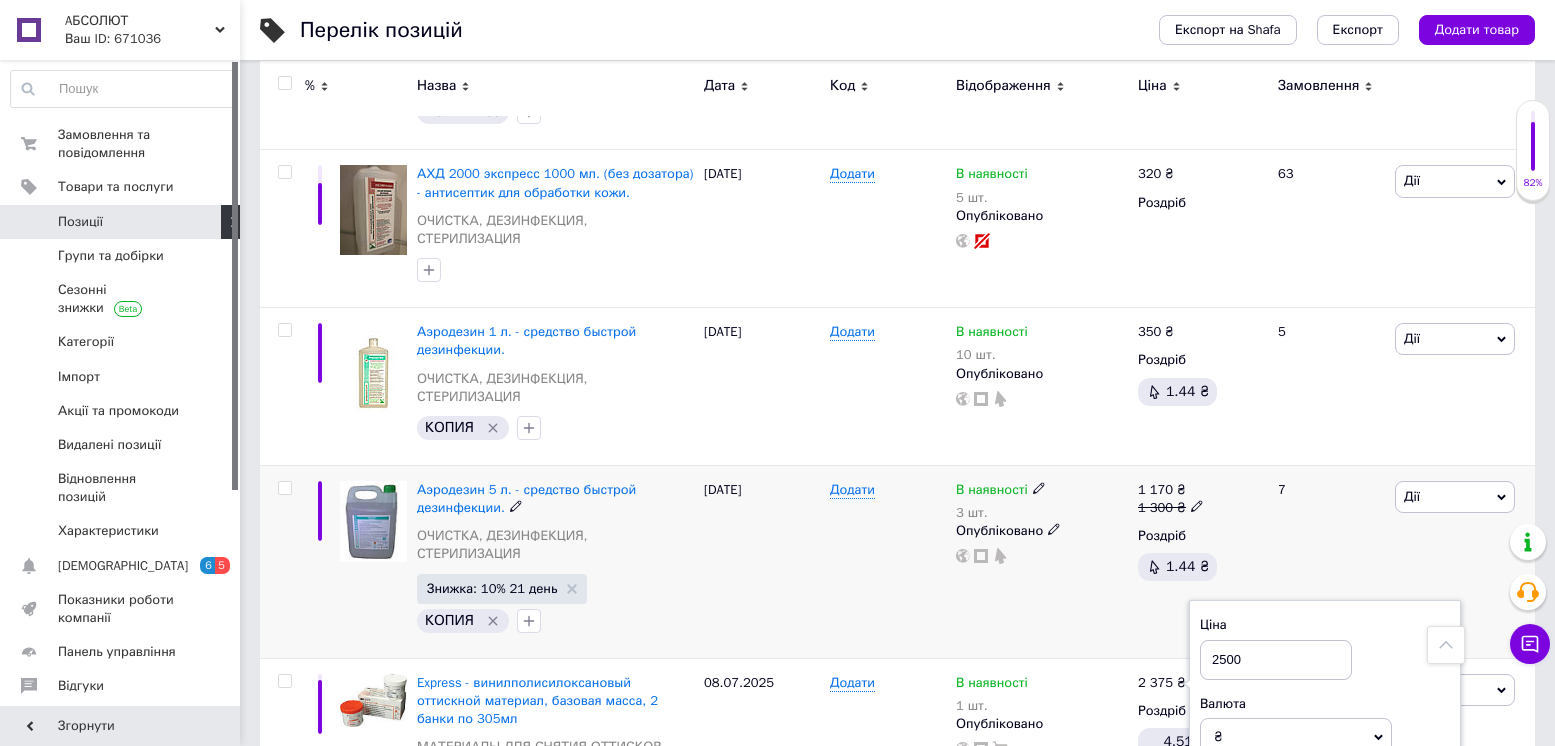 type on "2500" 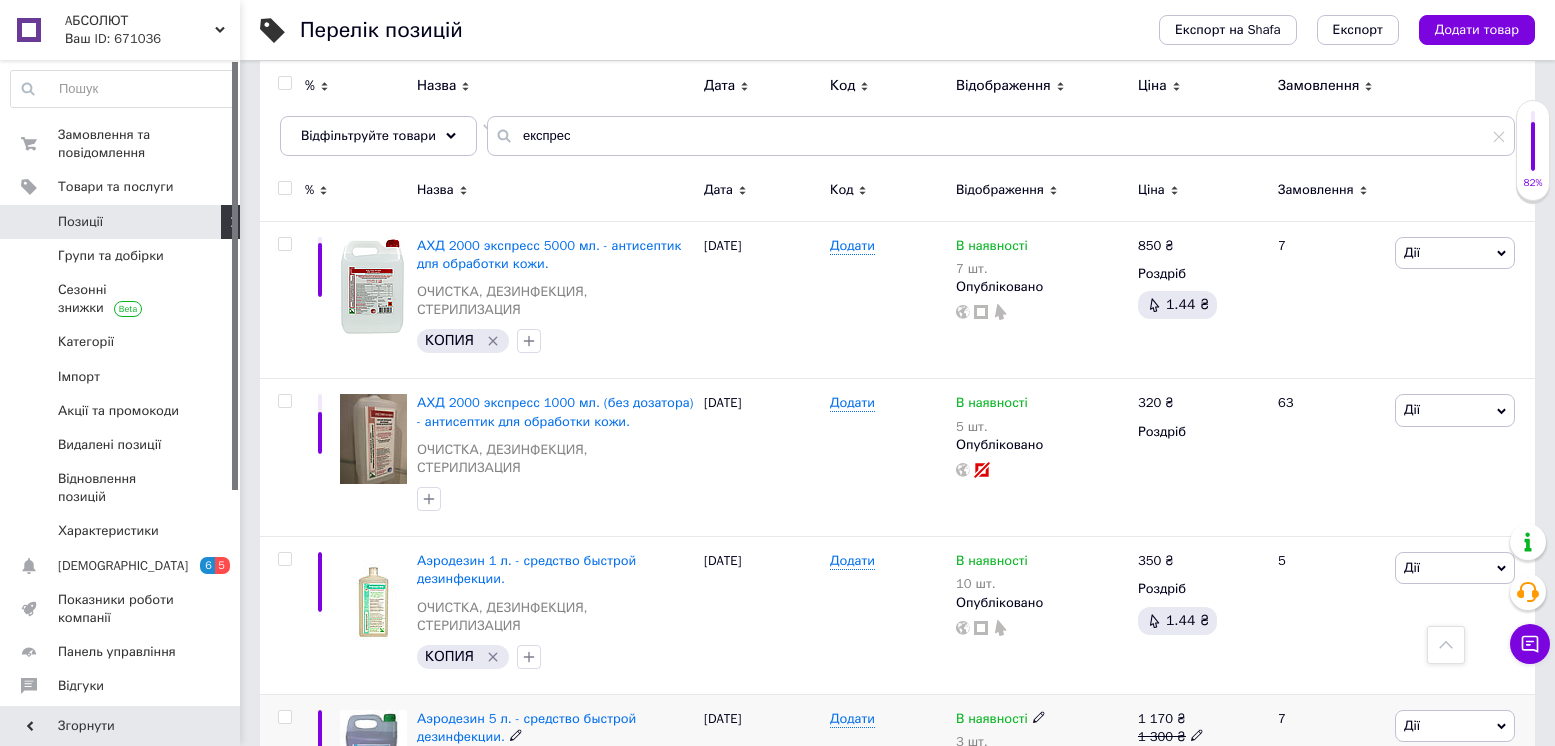 scroll, scrollTop: 172, scrollLeft: 0, axis: vertical 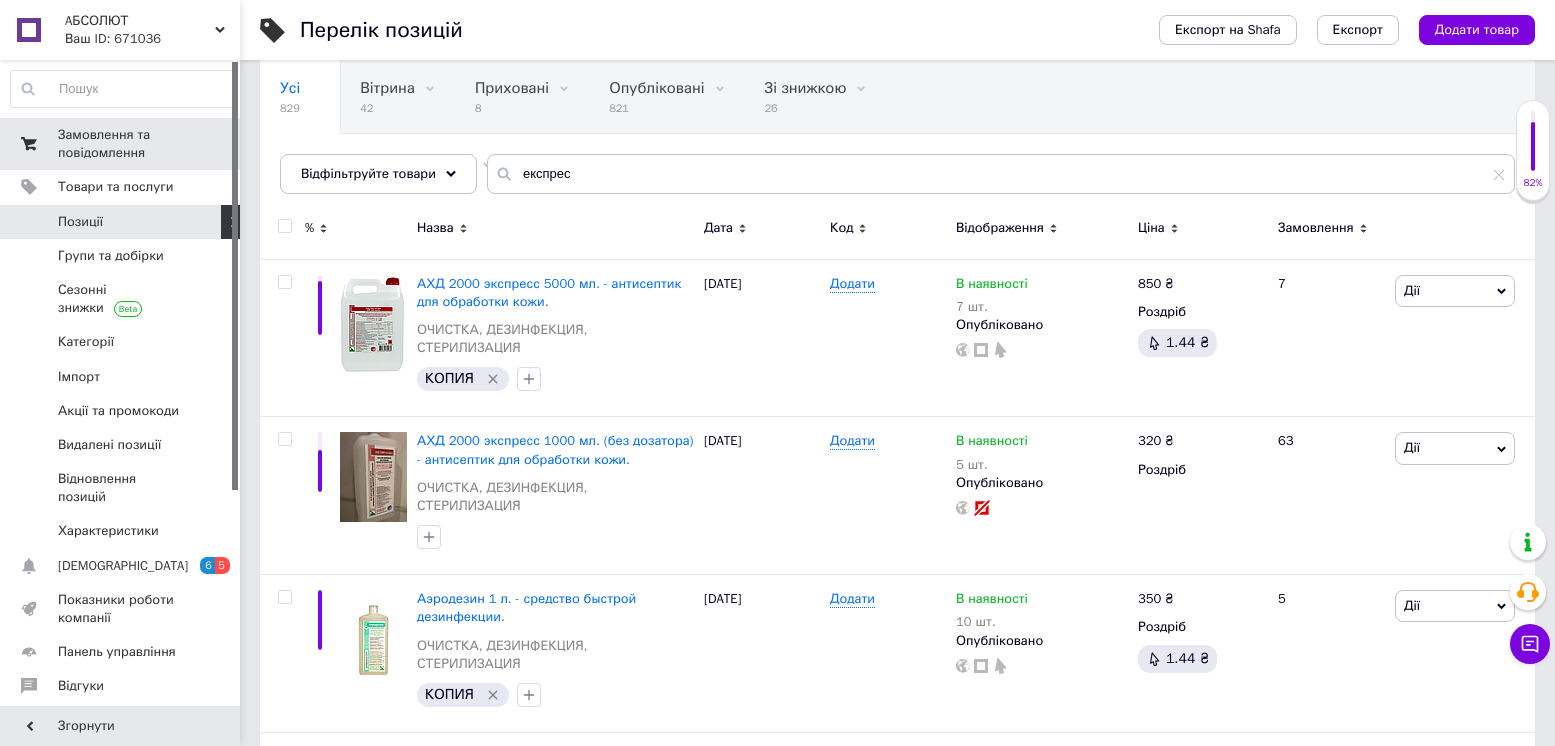 click on "Замовлення та повідомлення" at bounding box center [121, 144] 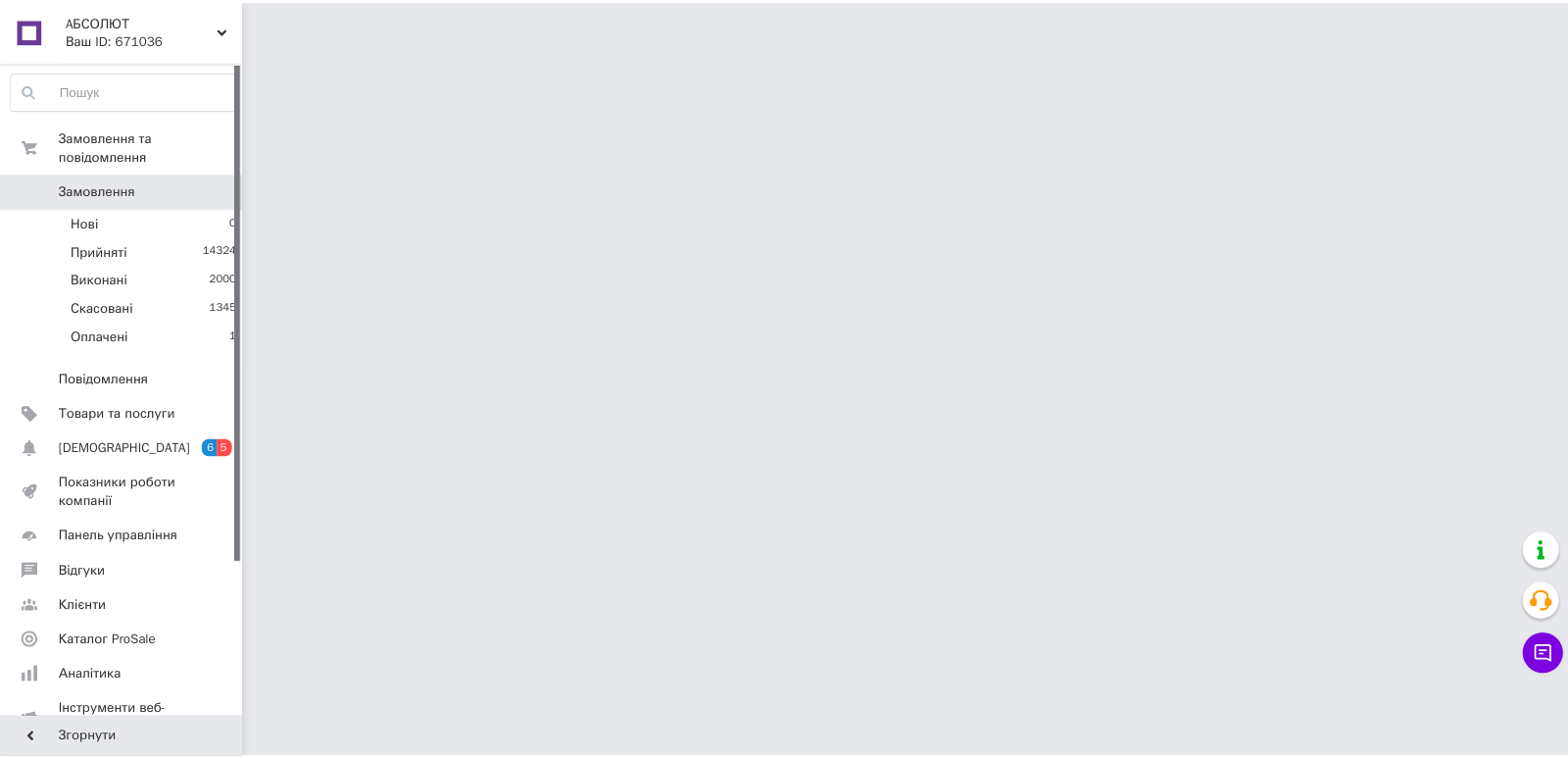 scroll, scrollTop: 0, scrollLeft: 0, axis: both 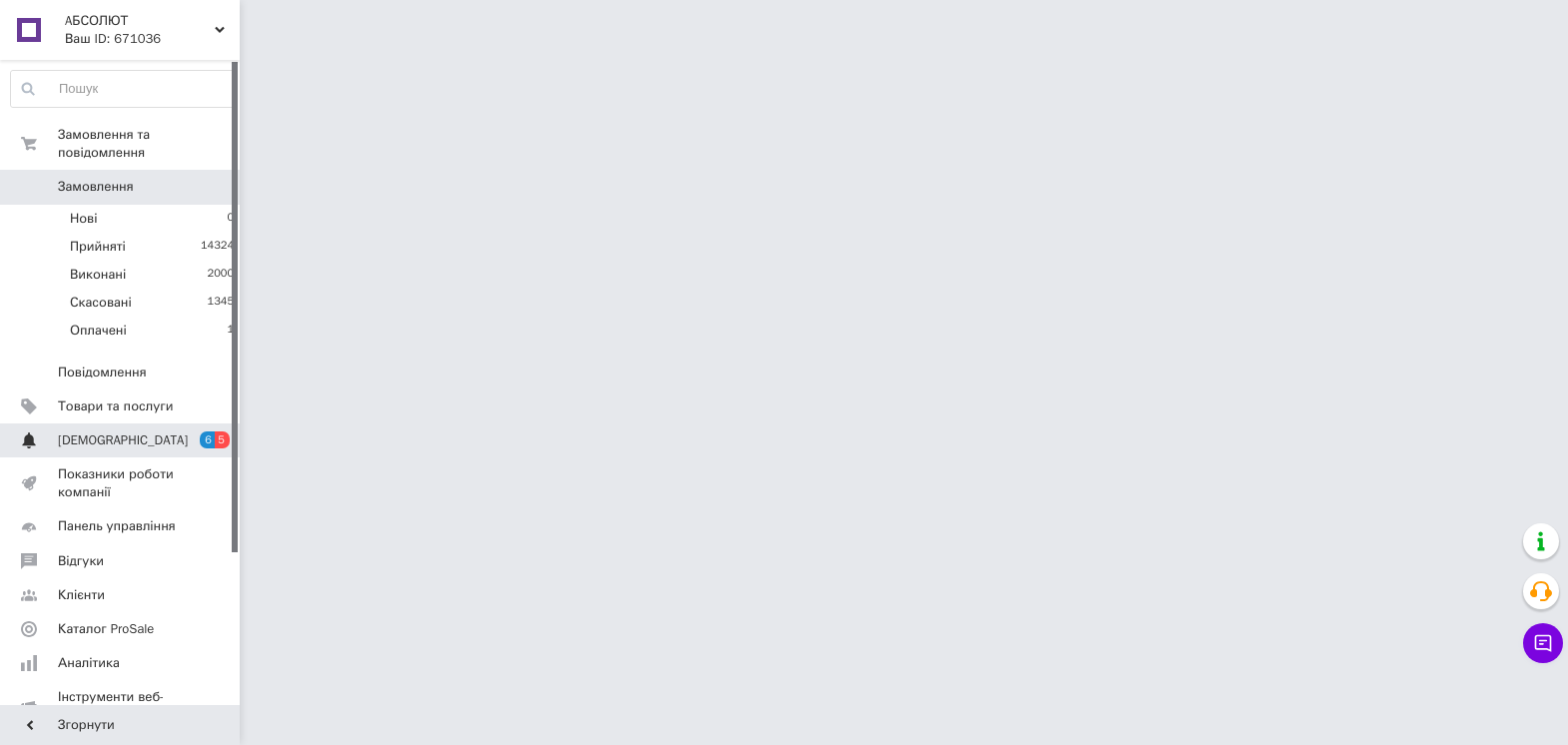 click on "[DEMOGRAPHIC_DATA]" at bounding box center (123, 440) 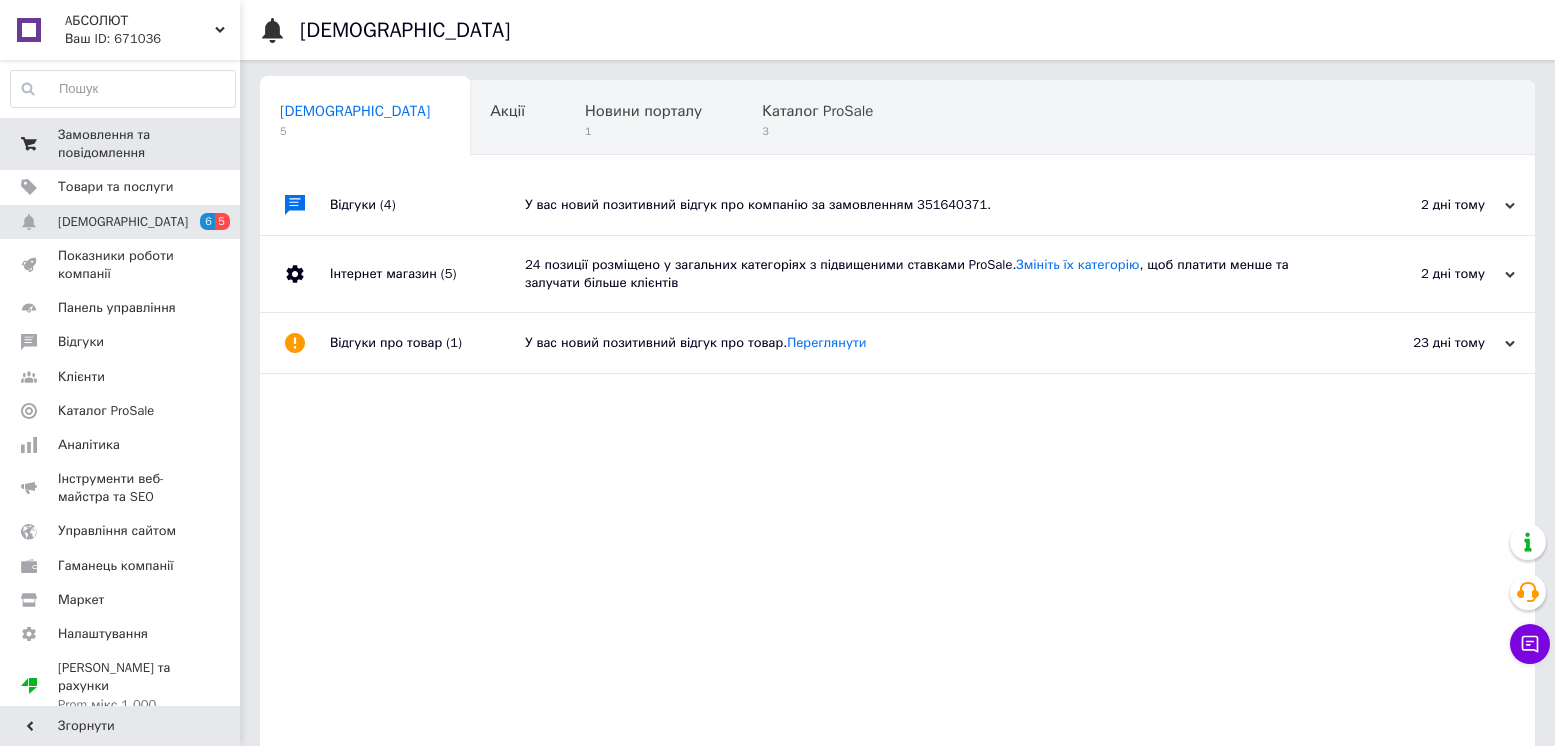 click on "Замовлення та повідомлення" at bounding box center (121, 144) 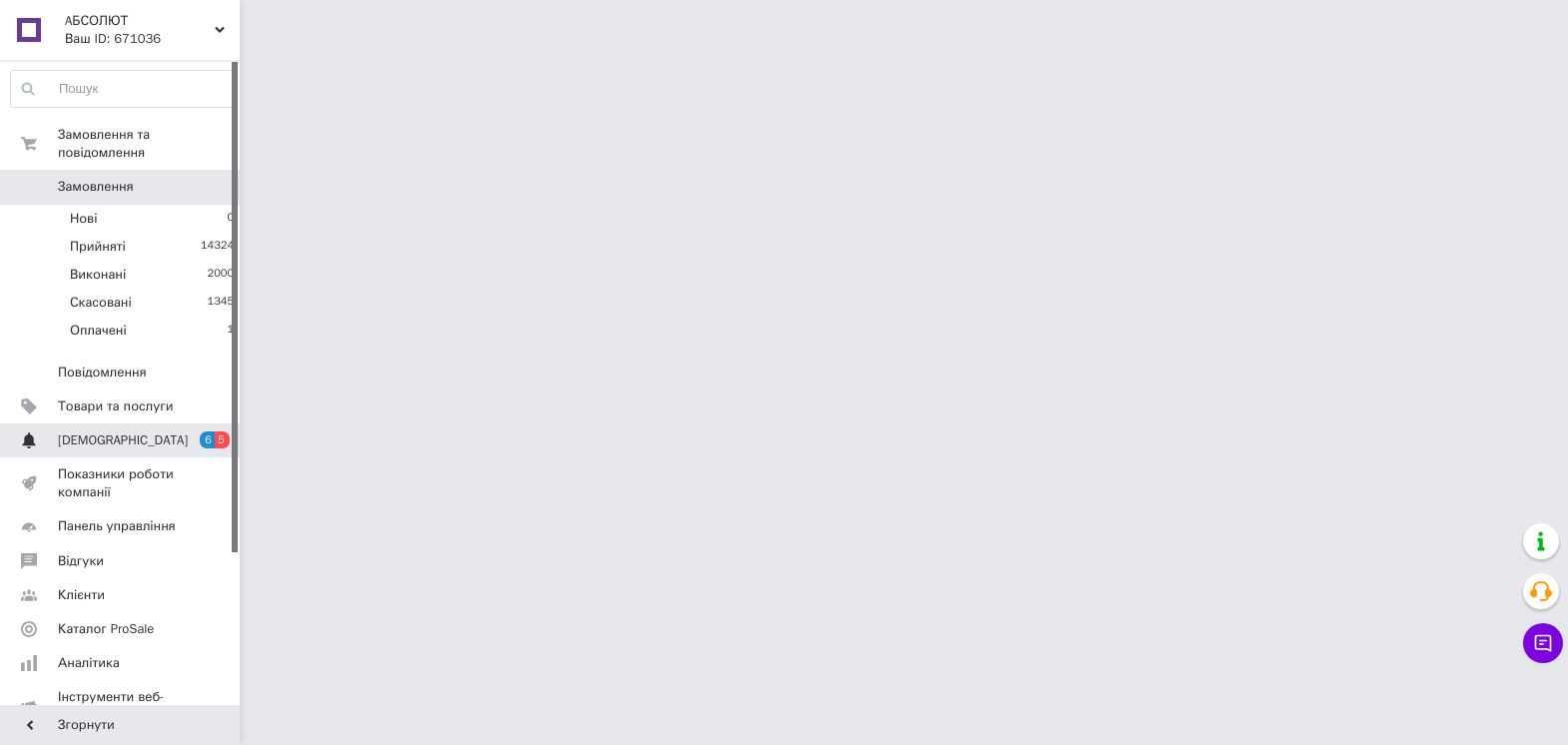 click on "[DEMOGRAPHIC_DATA]" at bounding box center (123, 440) 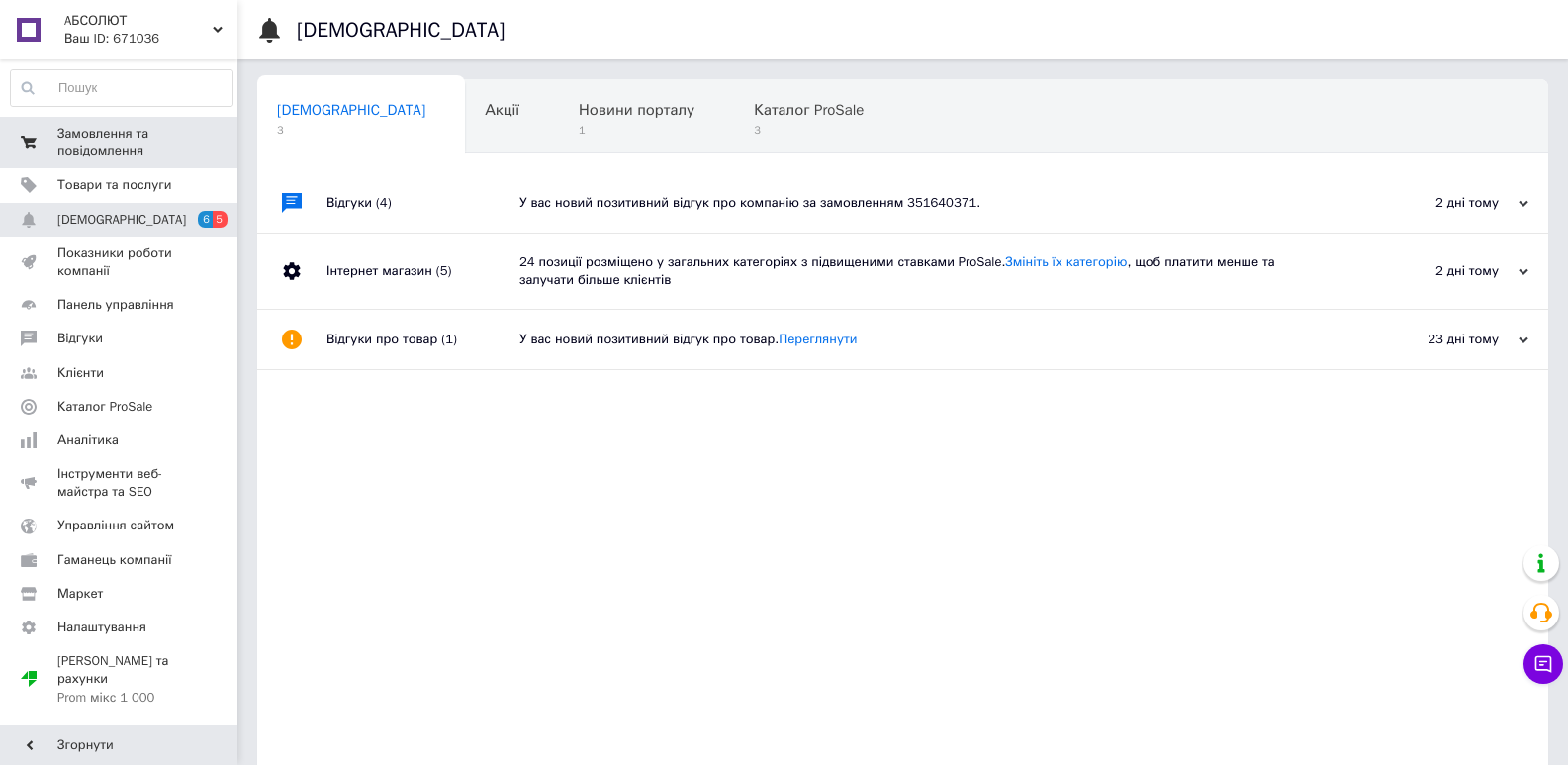 click on "Замовлення та повідомлення" at bounding box center [120, 143] 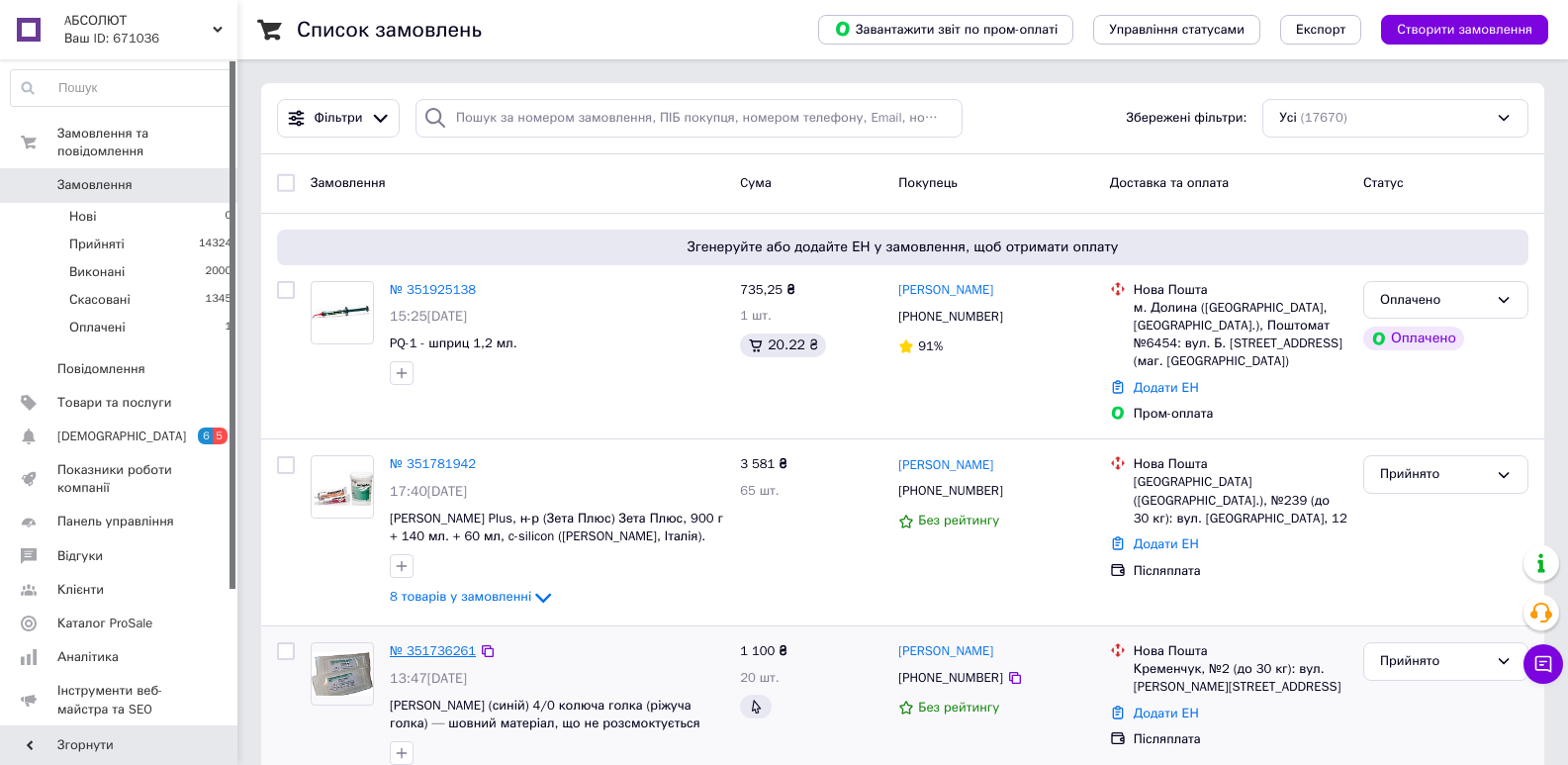click on "№ 351736261" at bounding box center (432, 650) 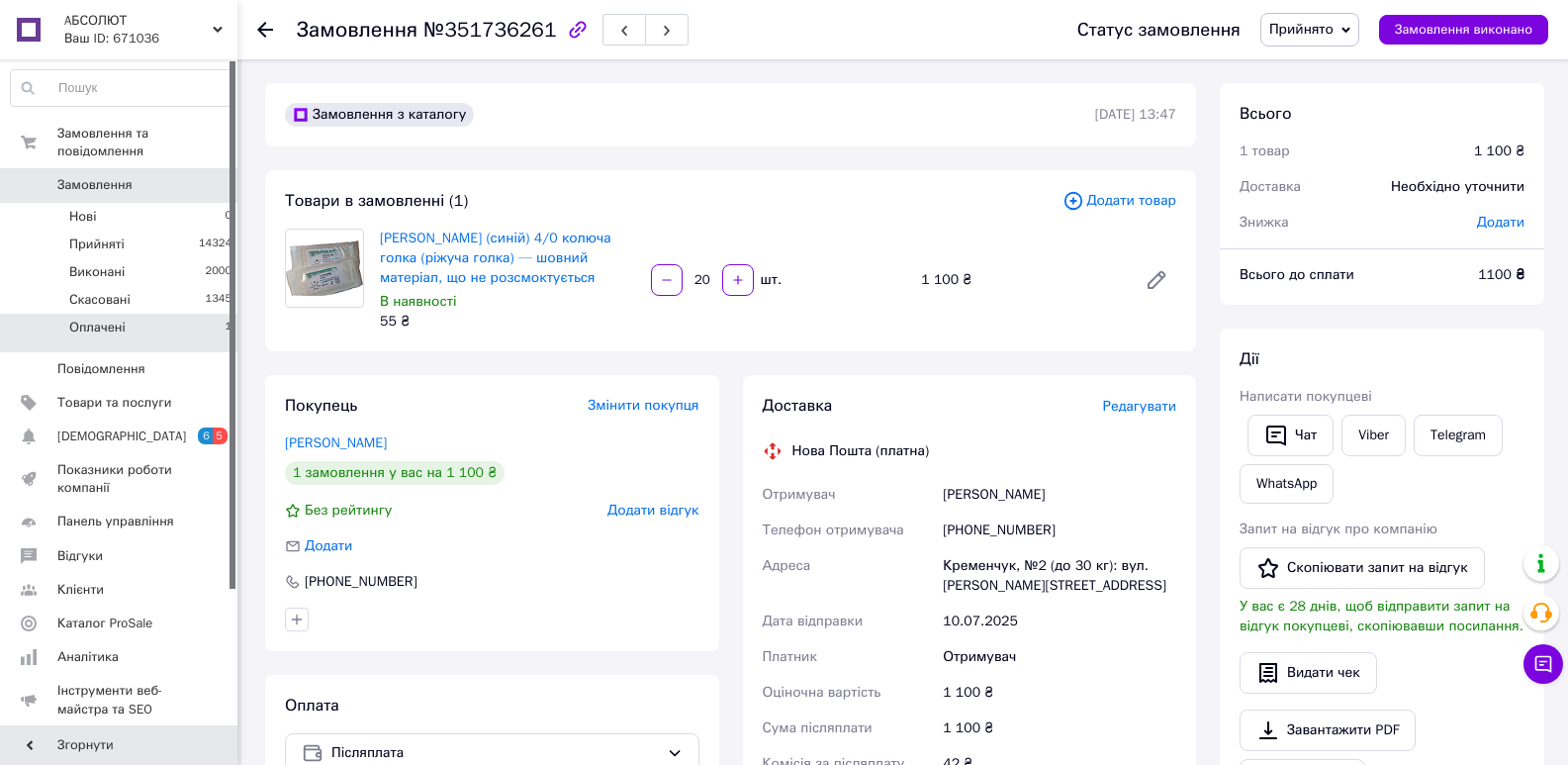 click on "Оплачені" at bounding box center [97, 328] 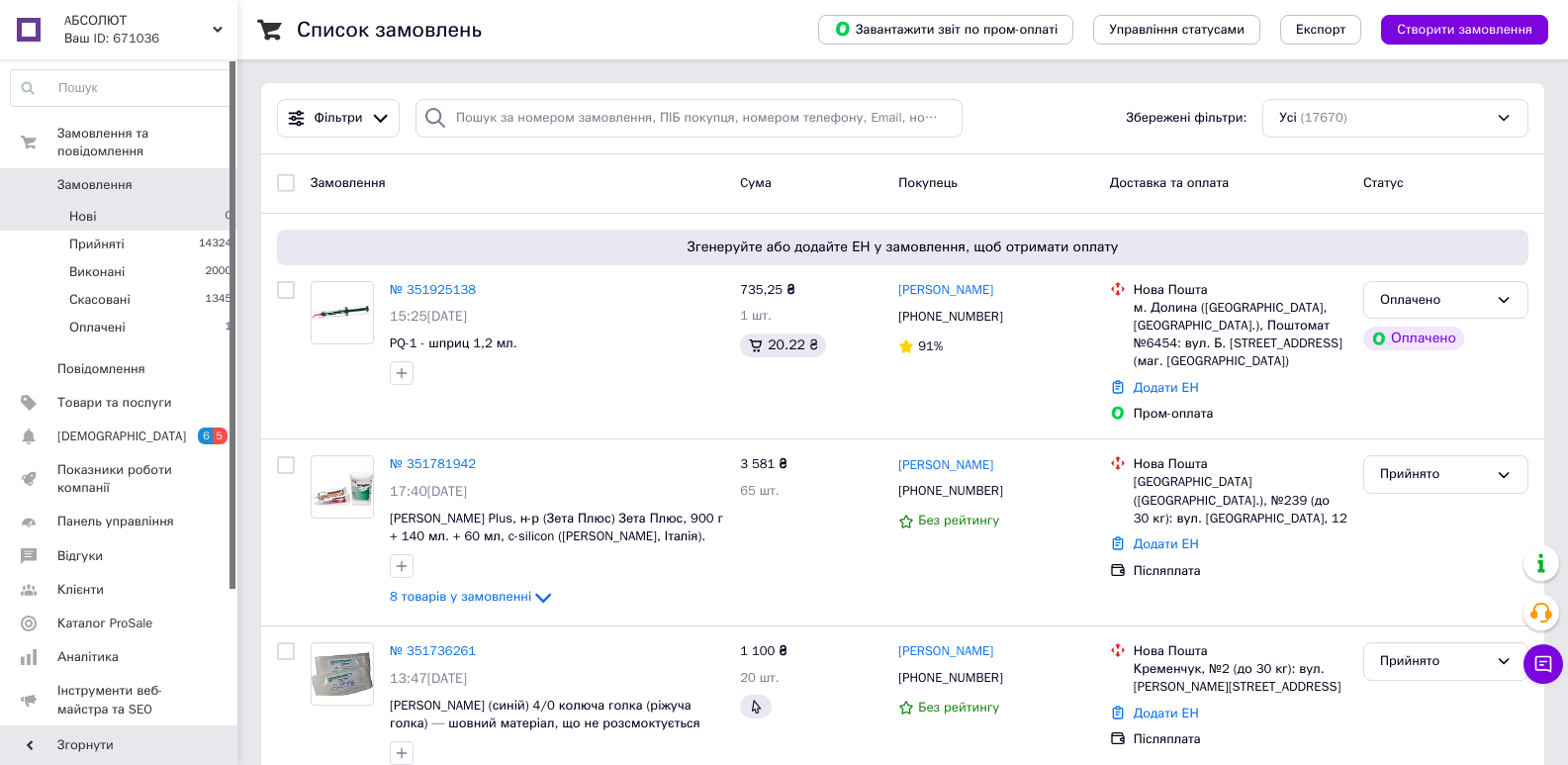 drag, startPoint x: 110, startPoint y: 304, endPoint x: 139, endPoint y: 199, distance: 108.93117 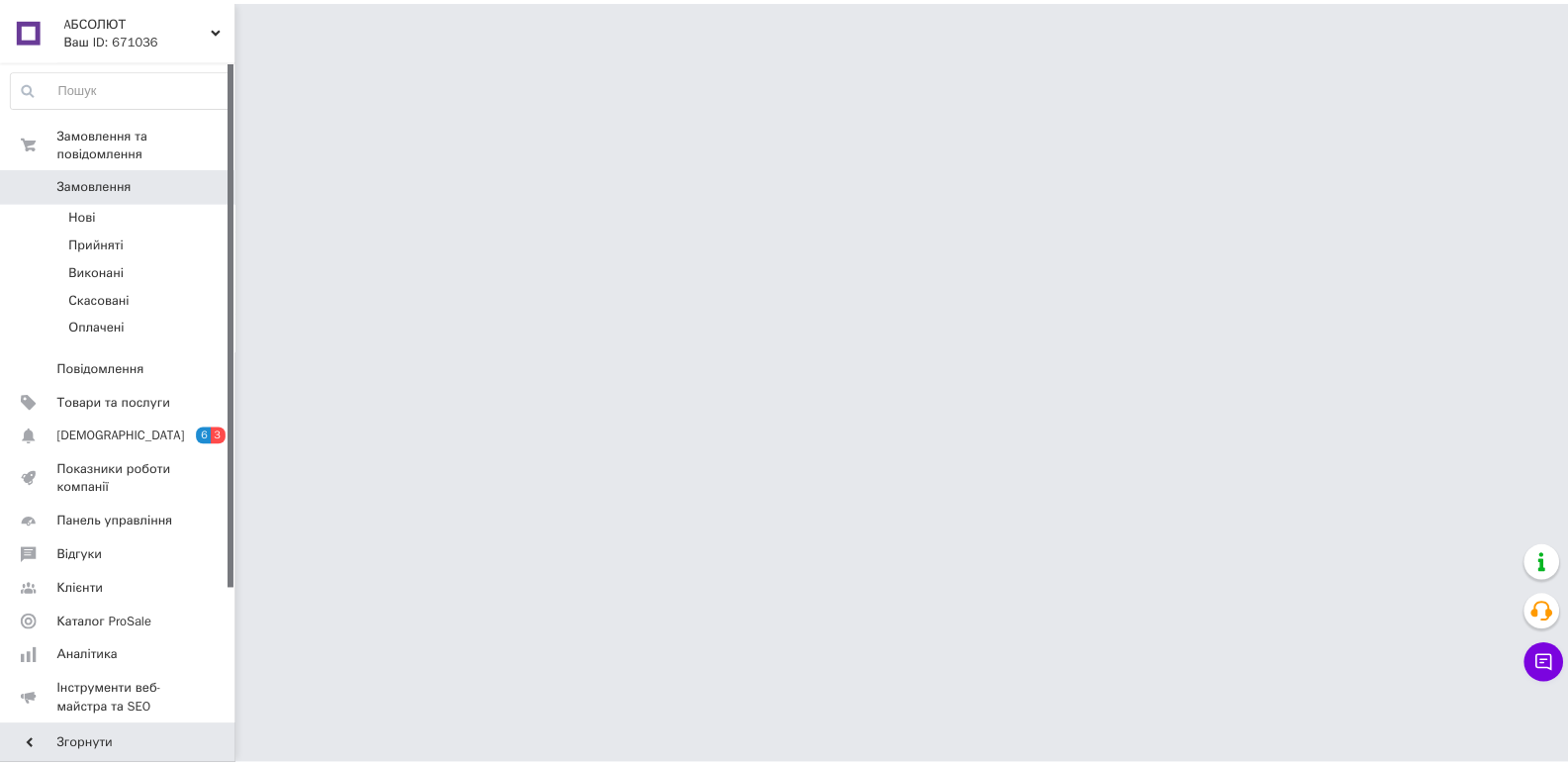 scroll, scrollTop: 0, scrollLeft: 0, axis: both 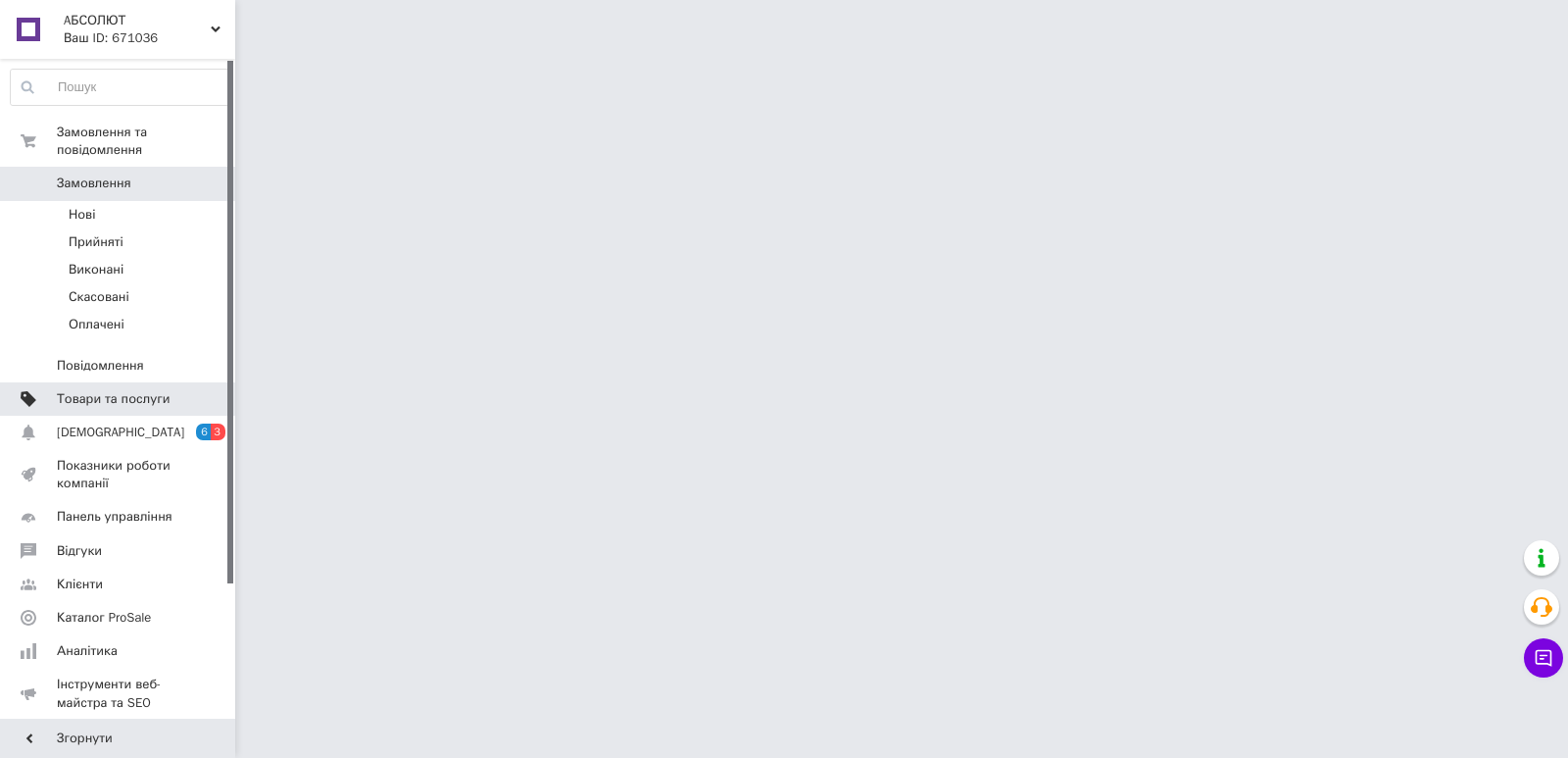 click on "Товари та послуги" at bounding box center [113, 399] 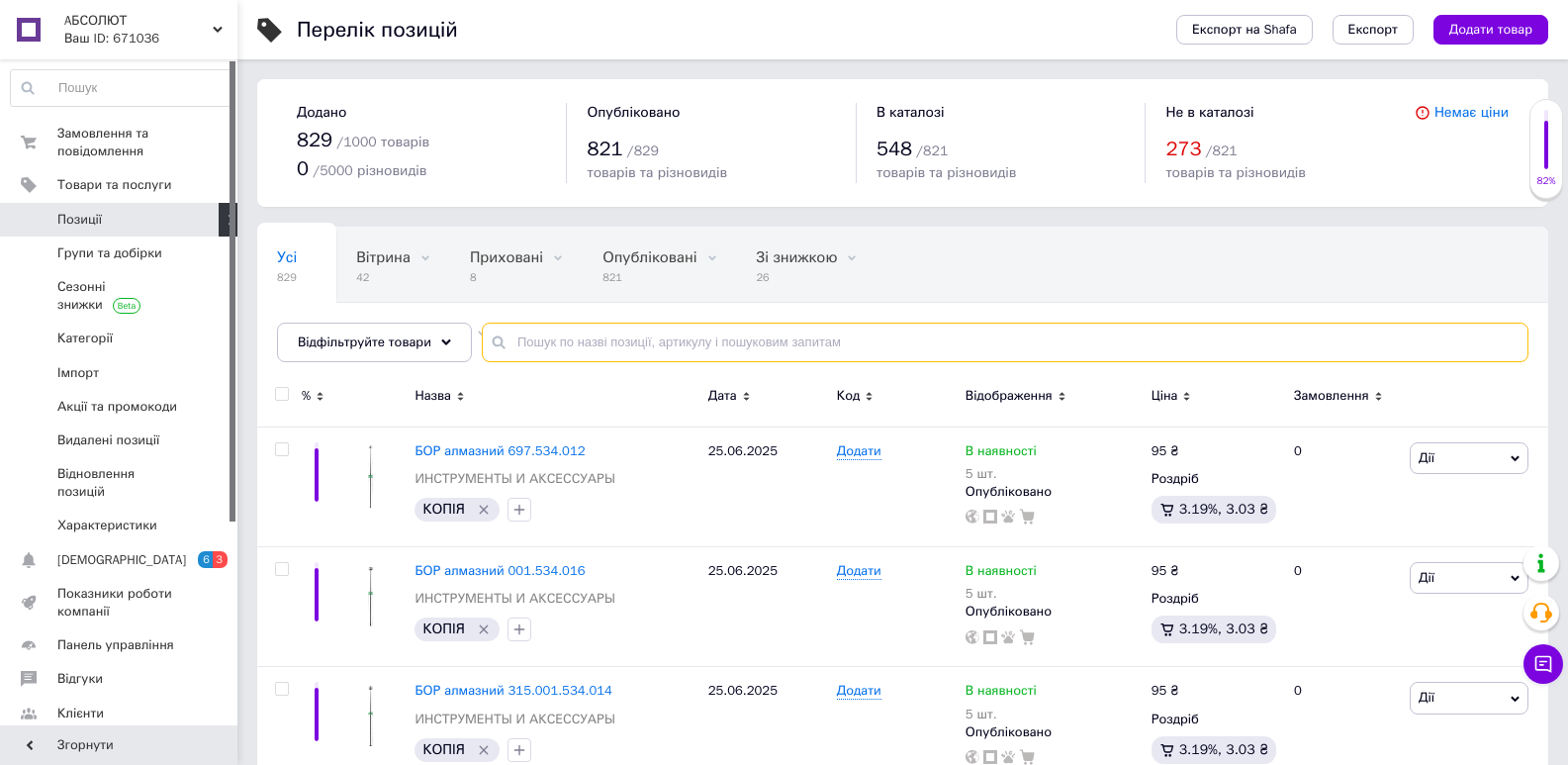 click at bounding box center [1005, 342] 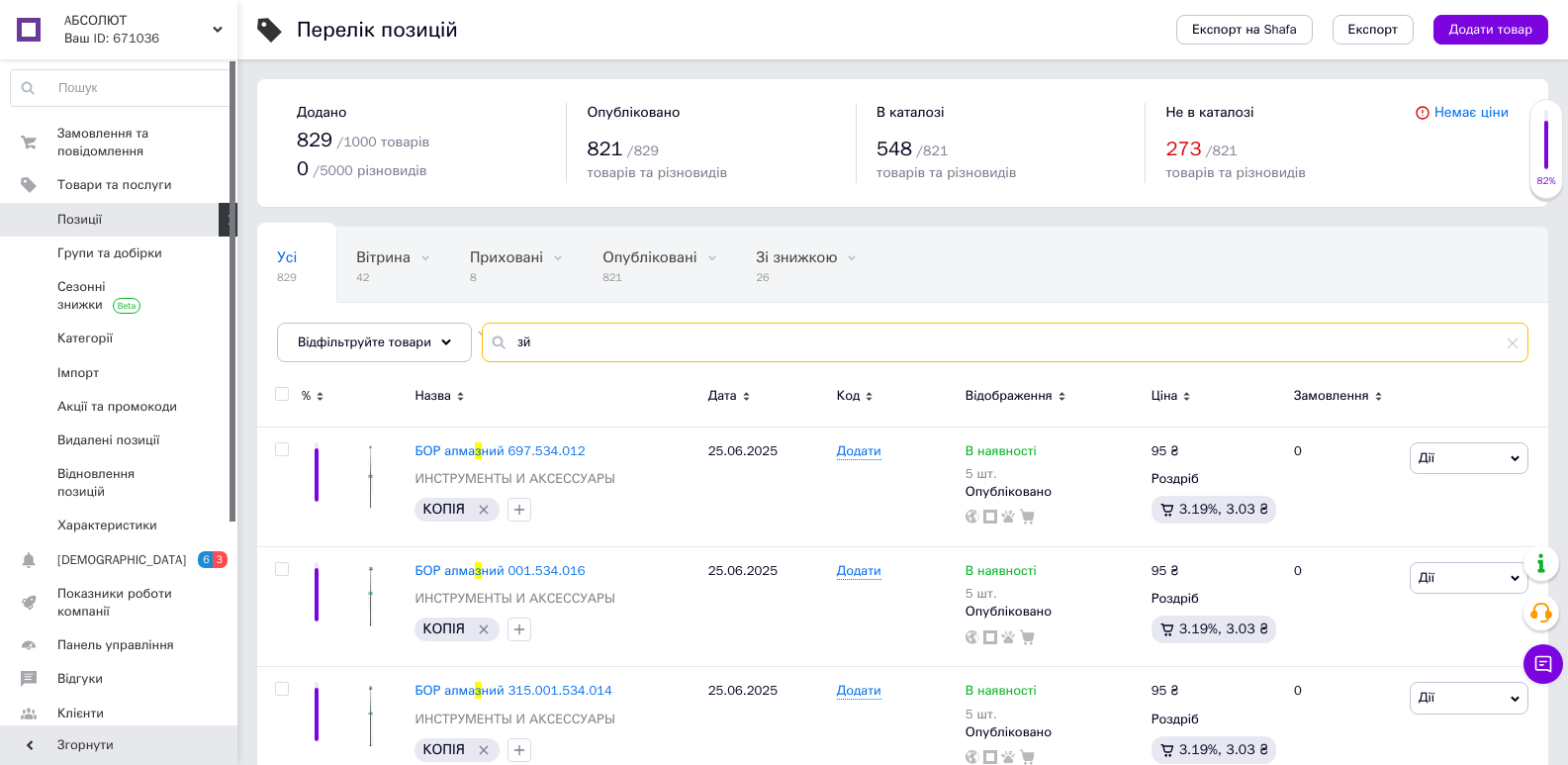 type on "з" 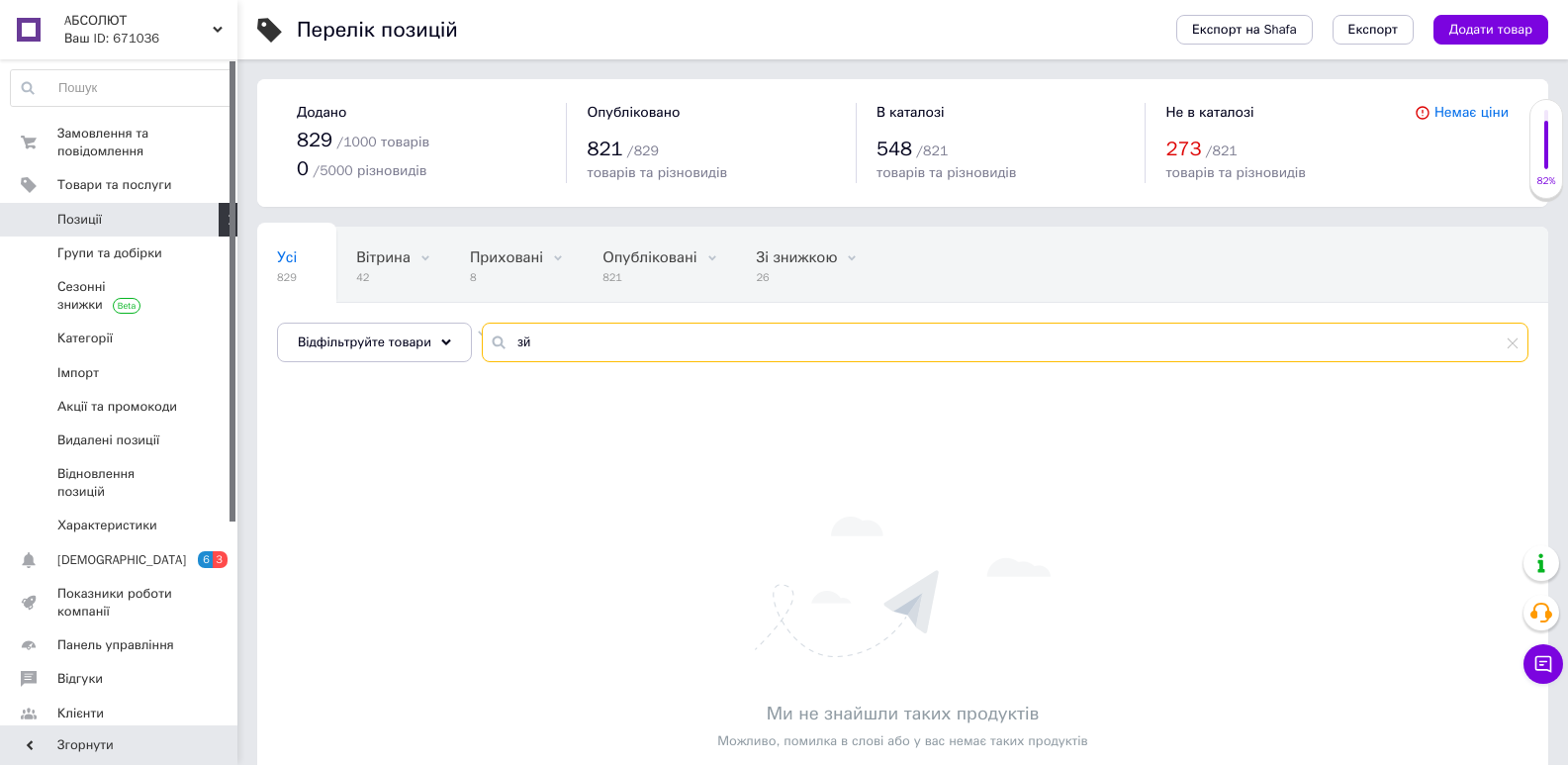 type on "з" 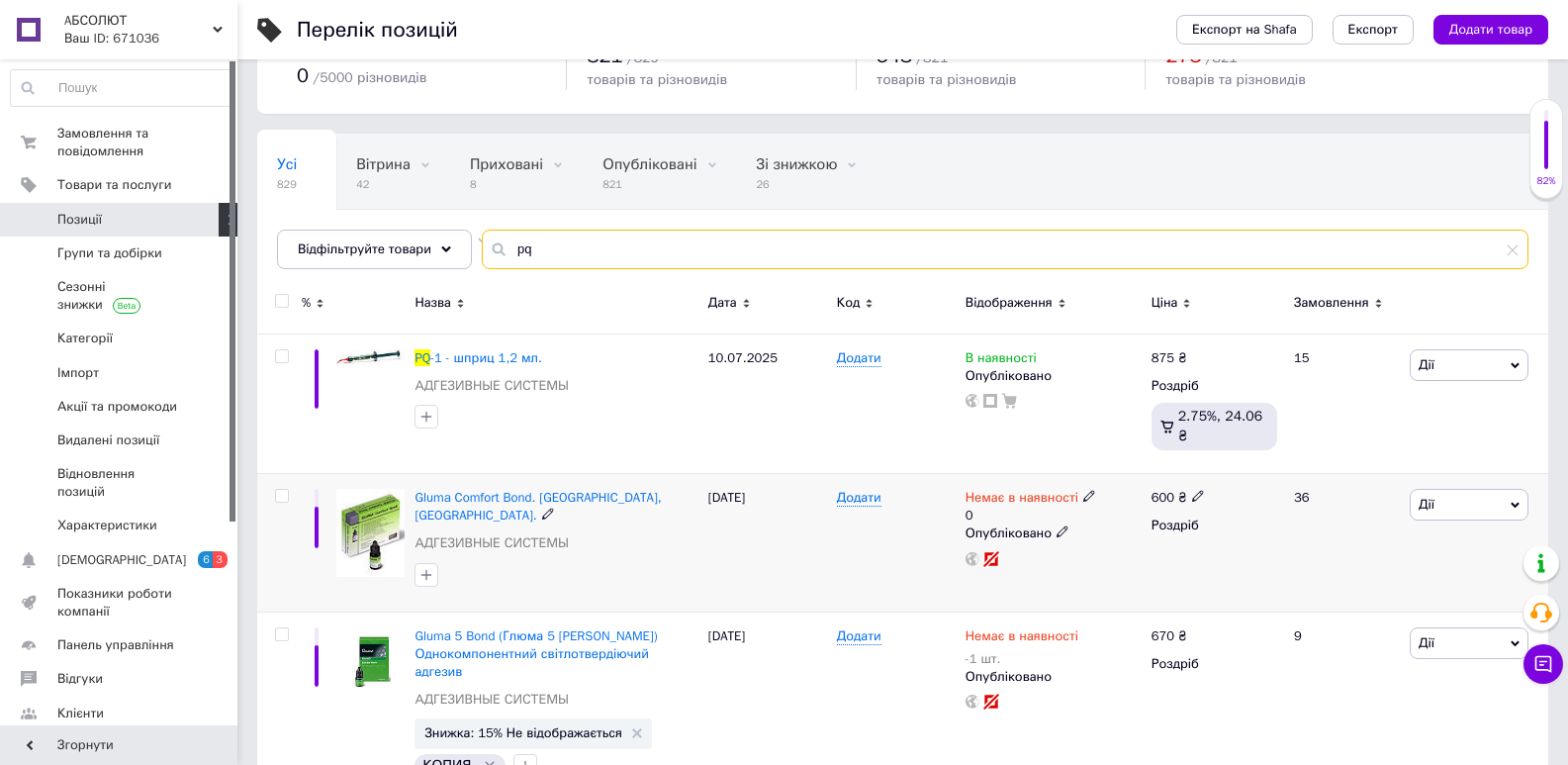 scroll, scrollTop: 94, scrollLeft: 0, axis: vertical 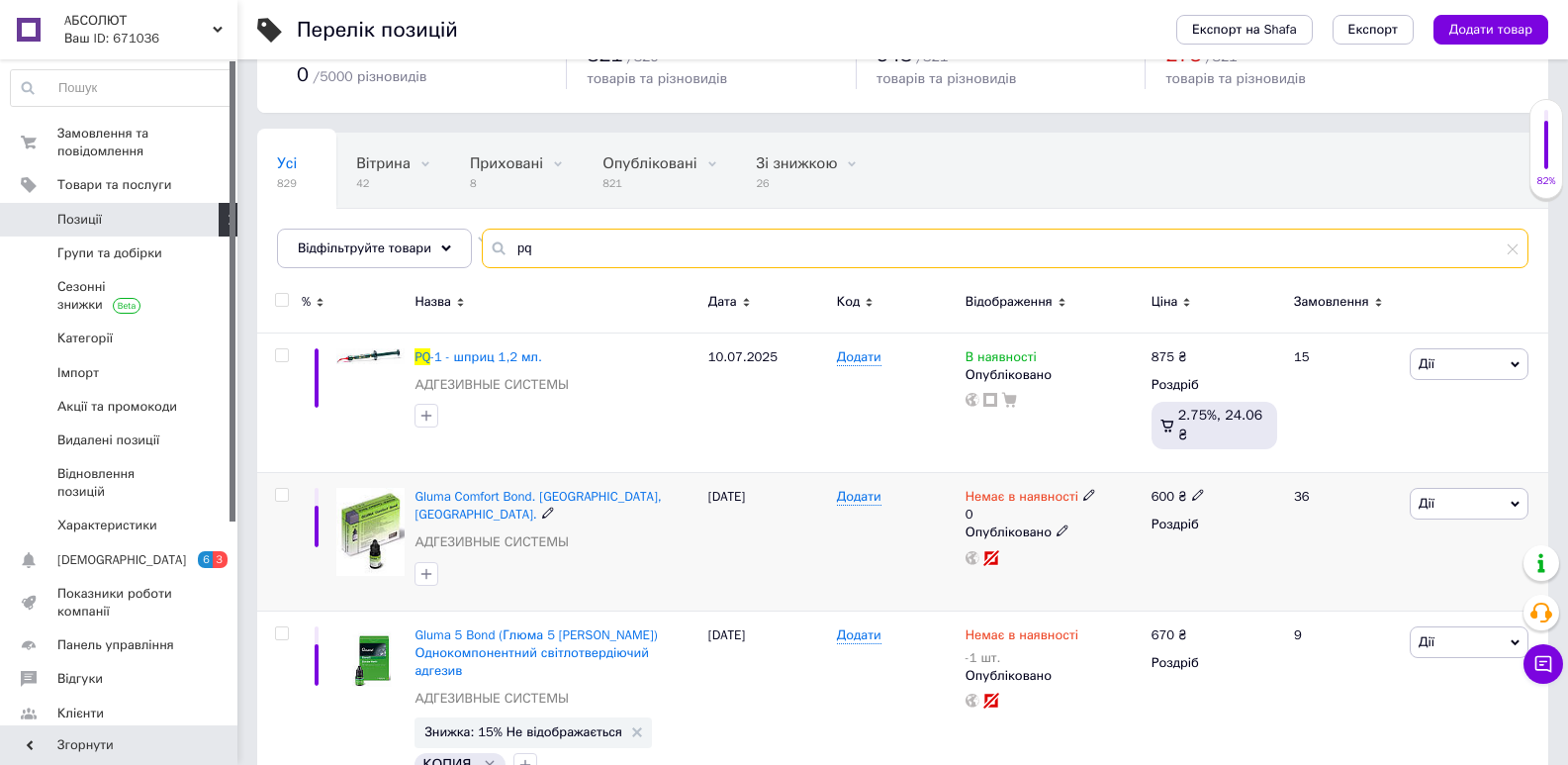 type on "pq" 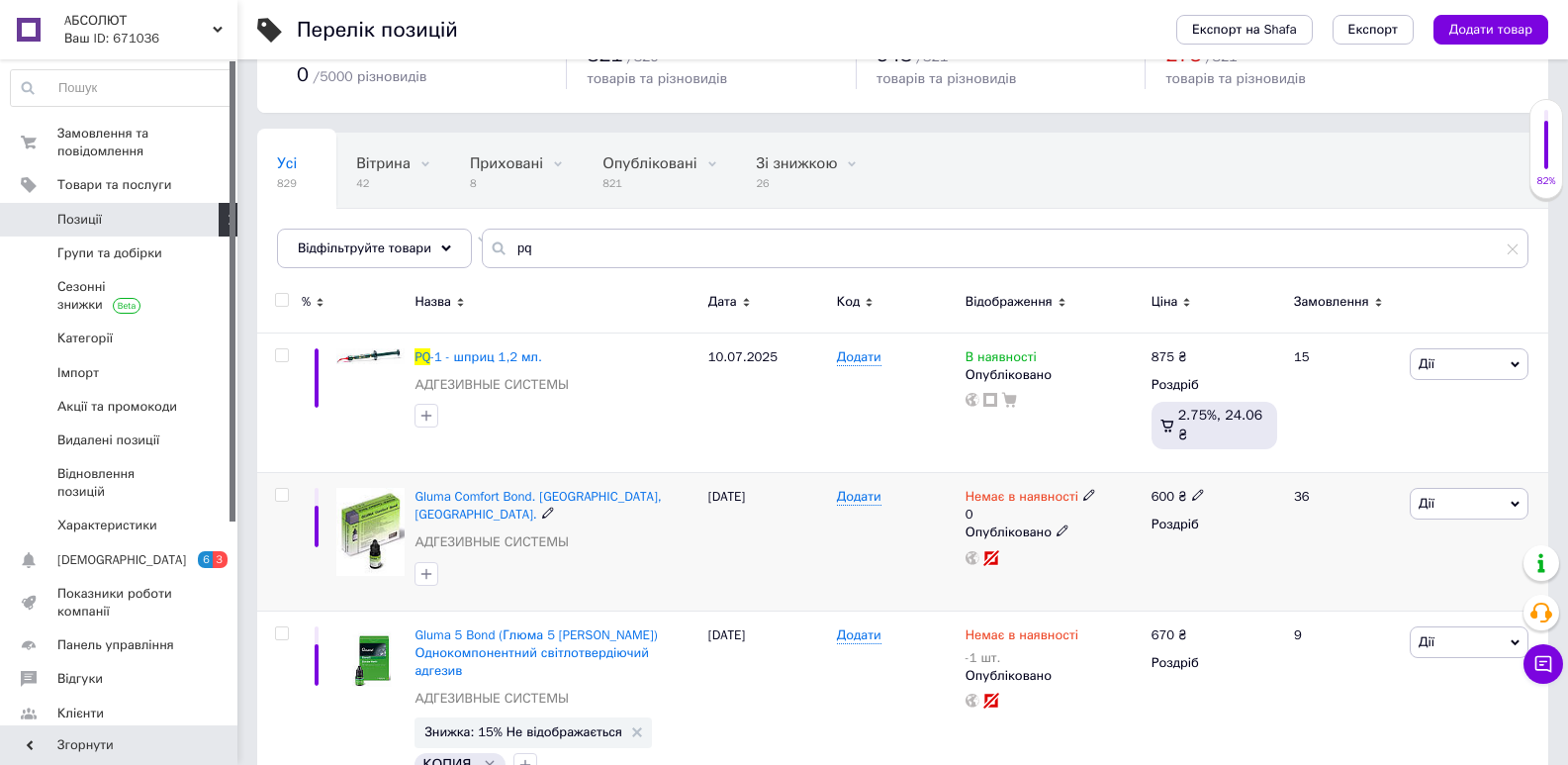 click 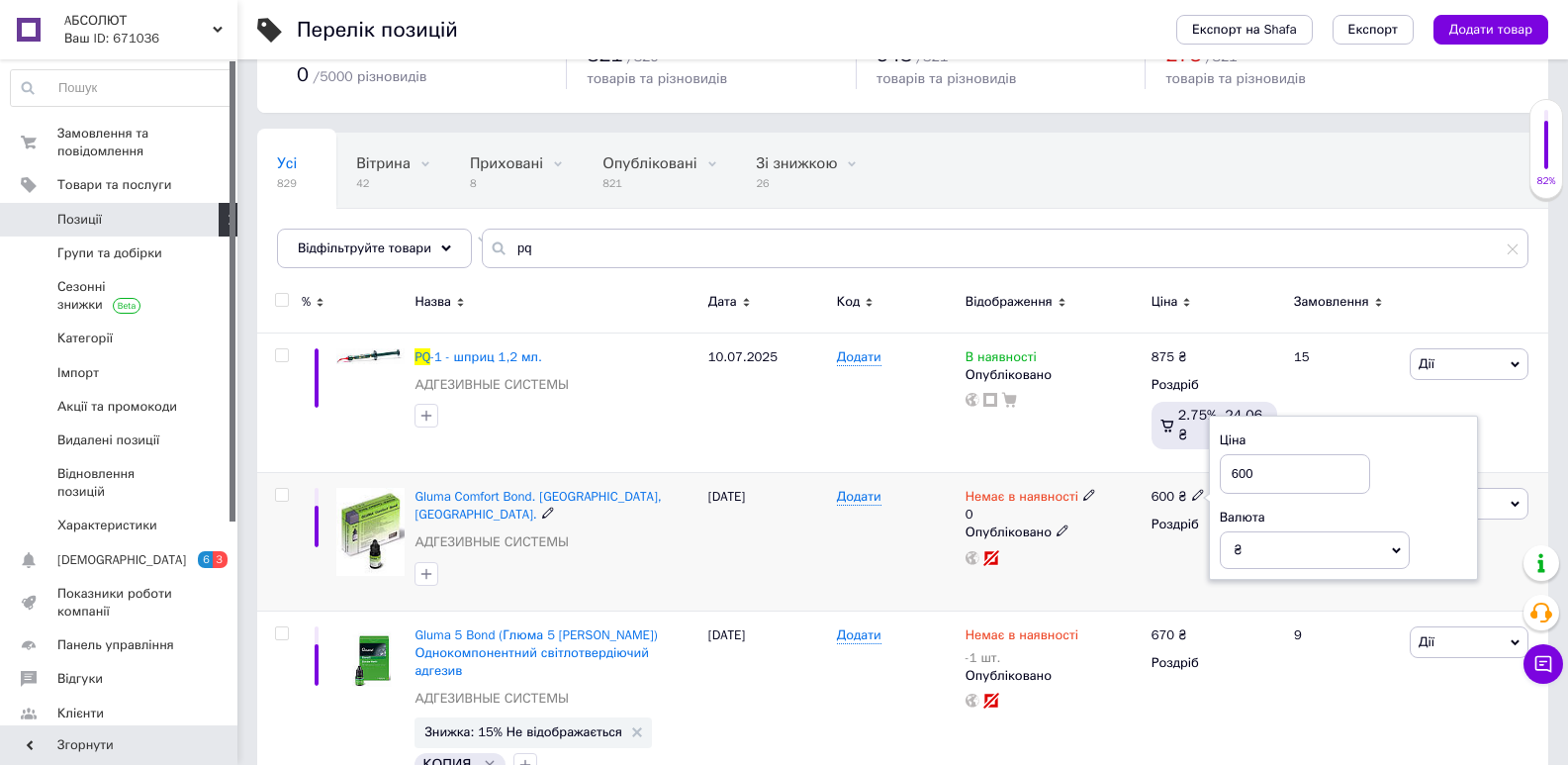 drag, startPoint x: 1292, startPoint y: 450, endPoint x: 1233, endPoint y: 446, distance: 59.135438 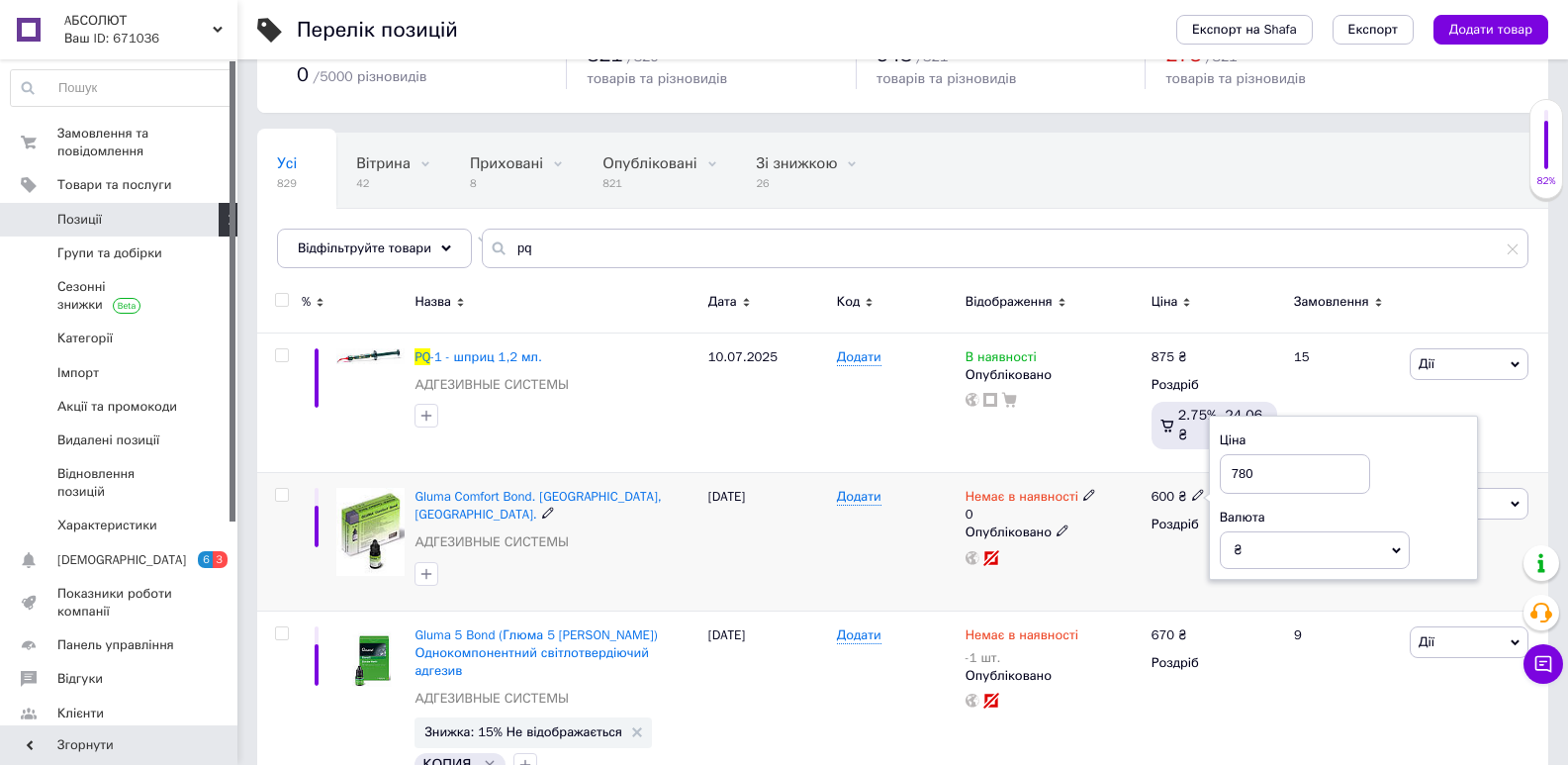 type on "780" 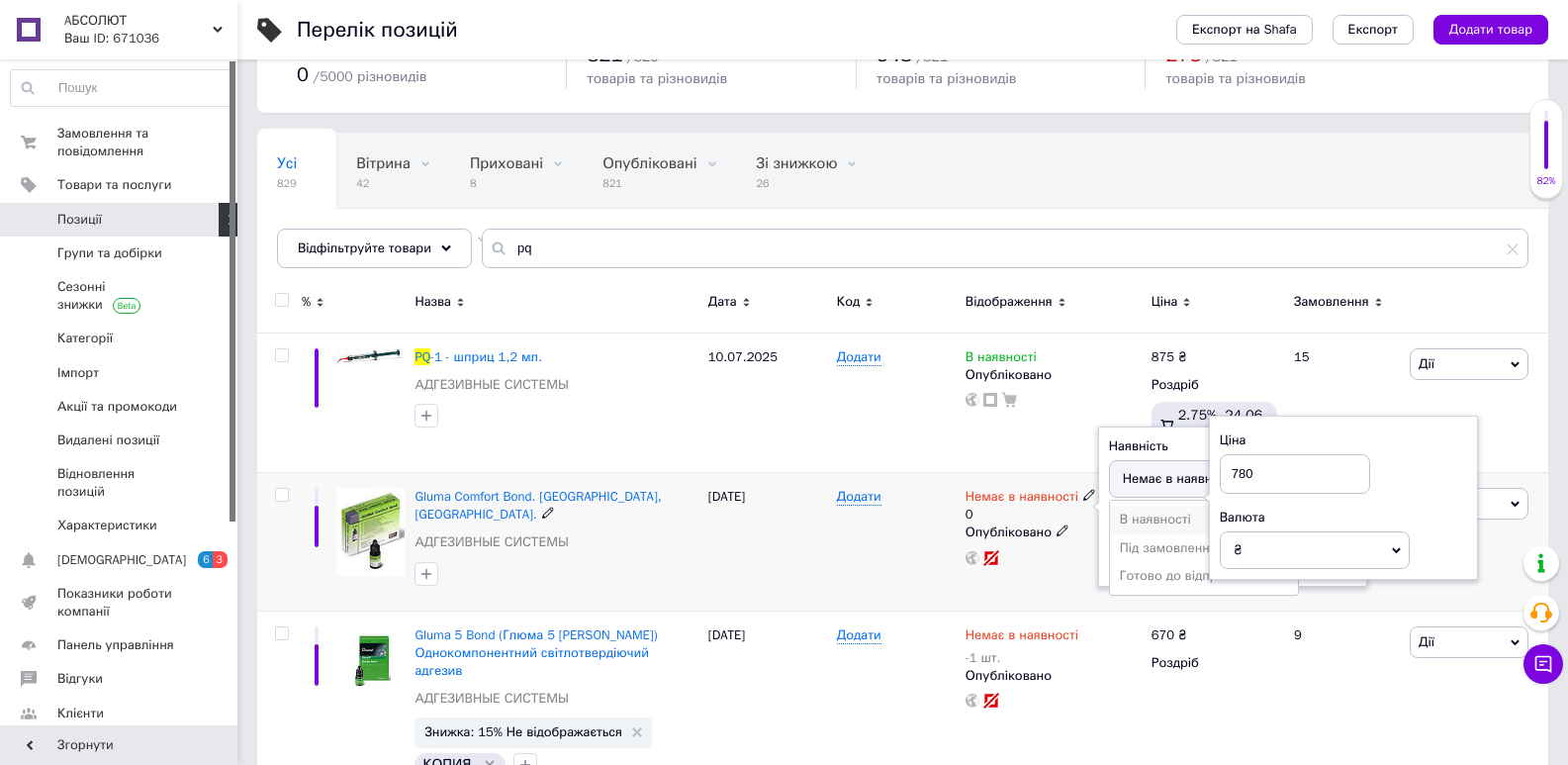 click on "В наявності" at bounding box center (1204, 520) 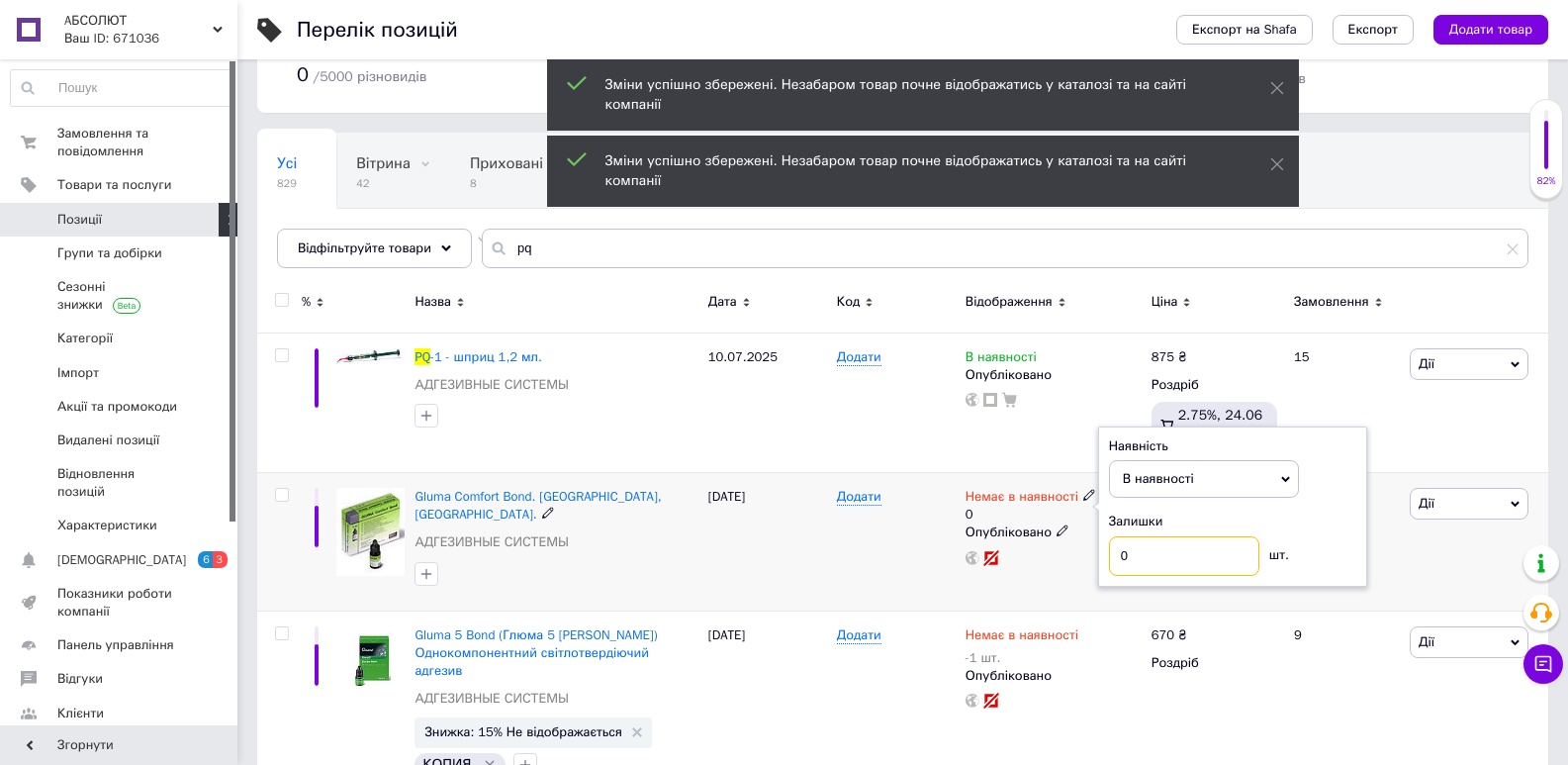 drag, startPoint x: 1143, startPoint y: 535, endPoint x: 1108, endPoint y: 528, distance: 35.69314 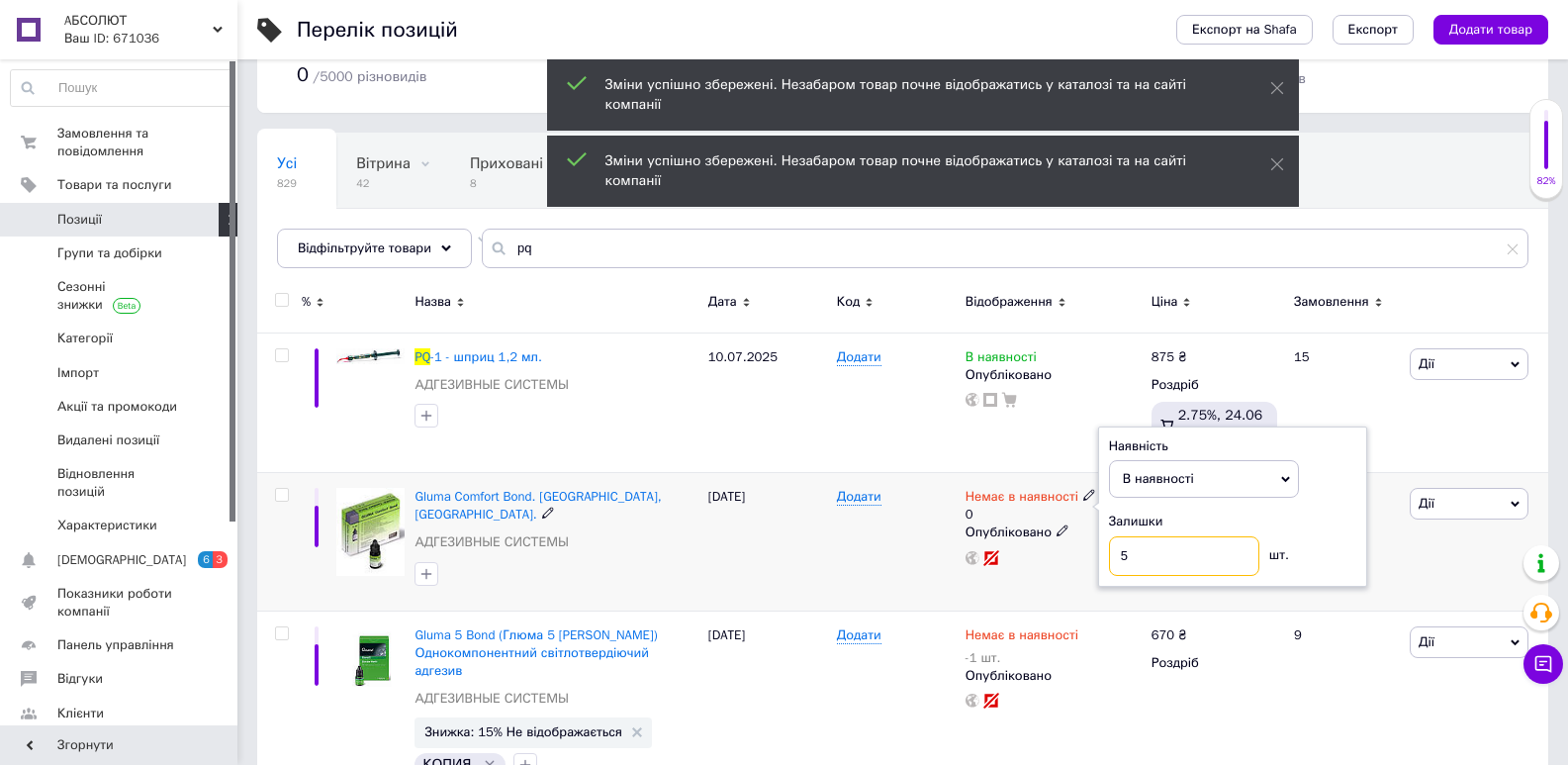 type on "5" 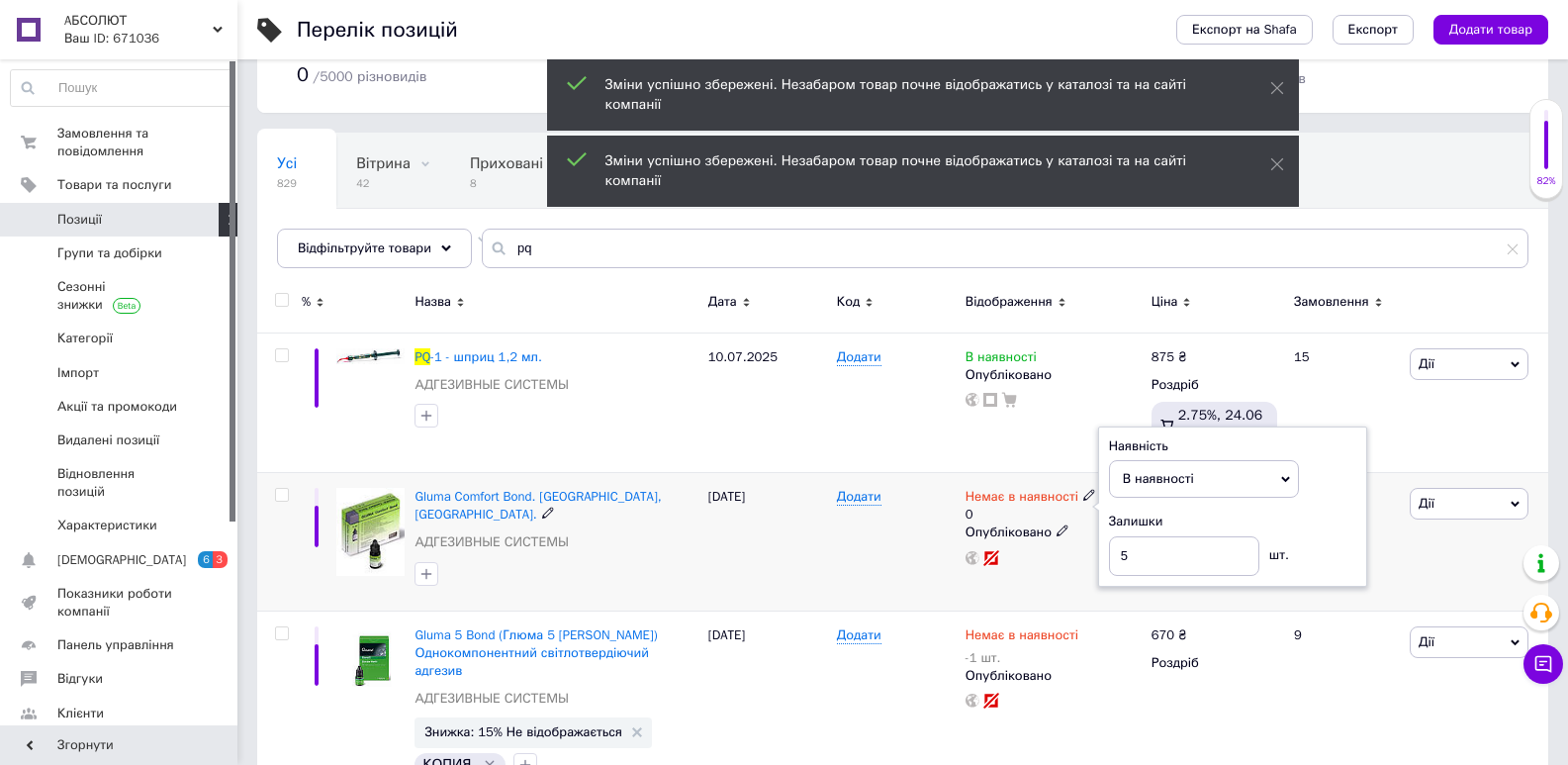 click at bounding box center (556, 574) 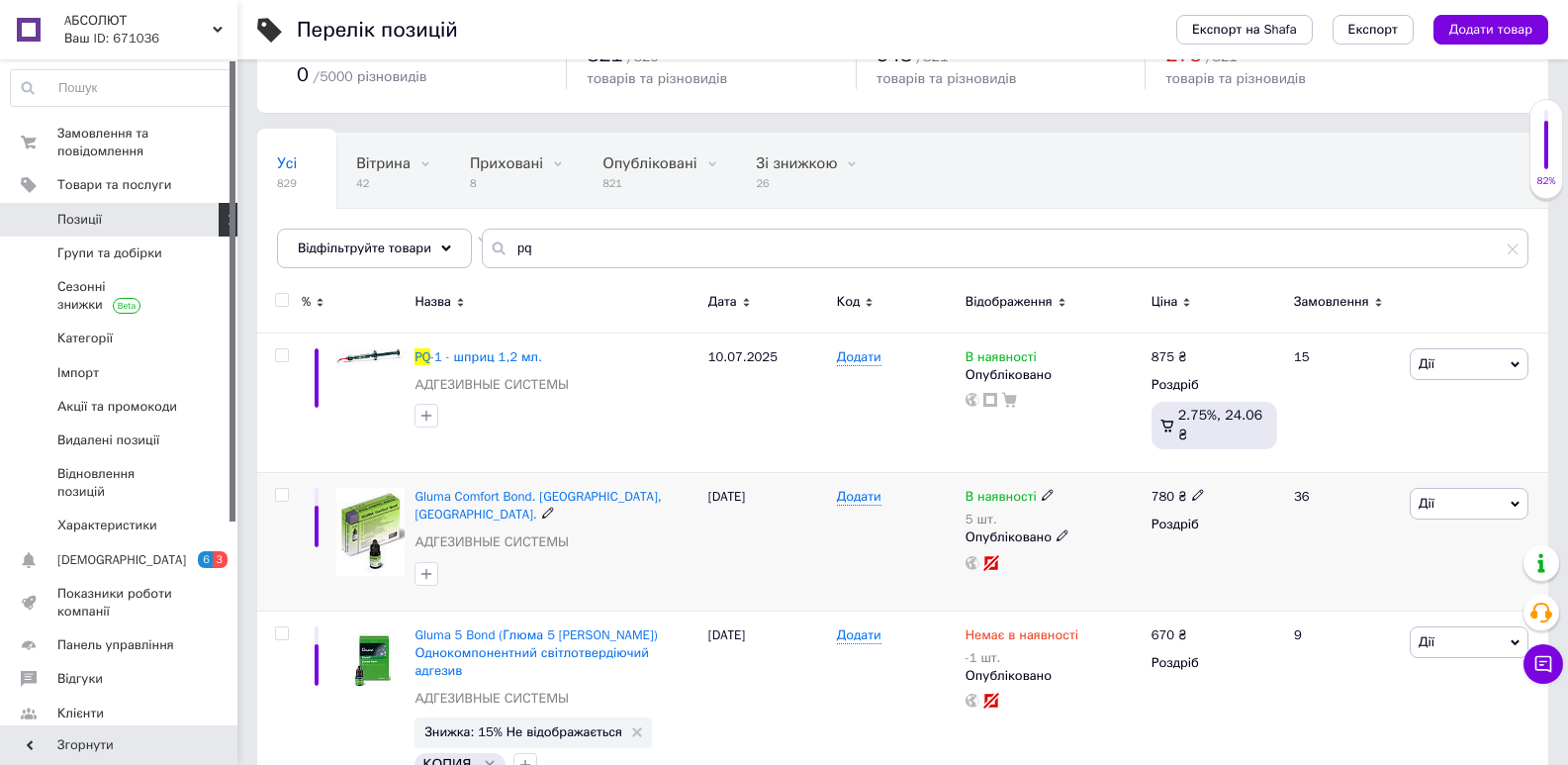 click 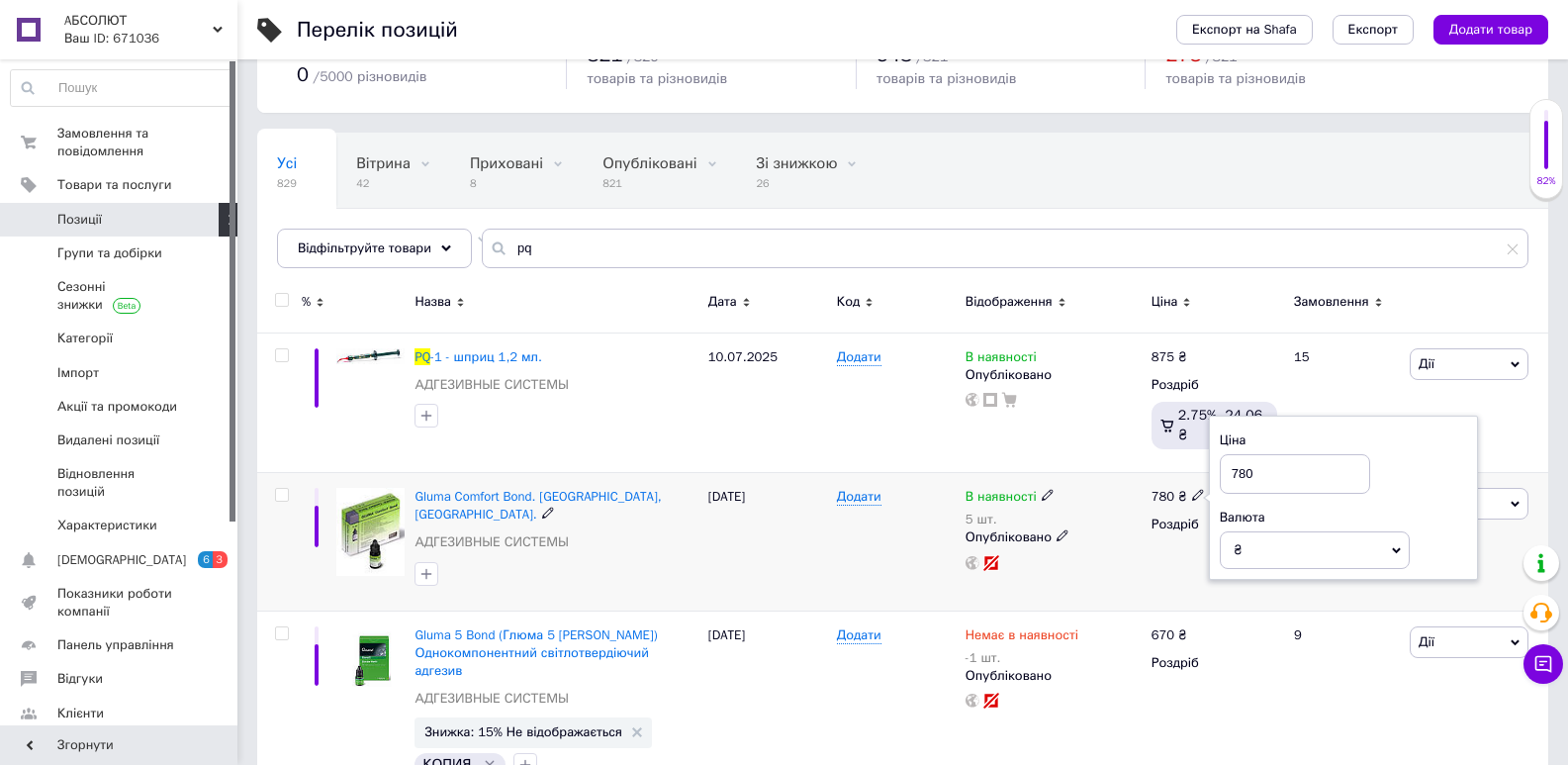 drag, startPoint x: 1258, startPoint y: 459, endPoint x: 1200, endPoint y: 453, distance: 58.3095 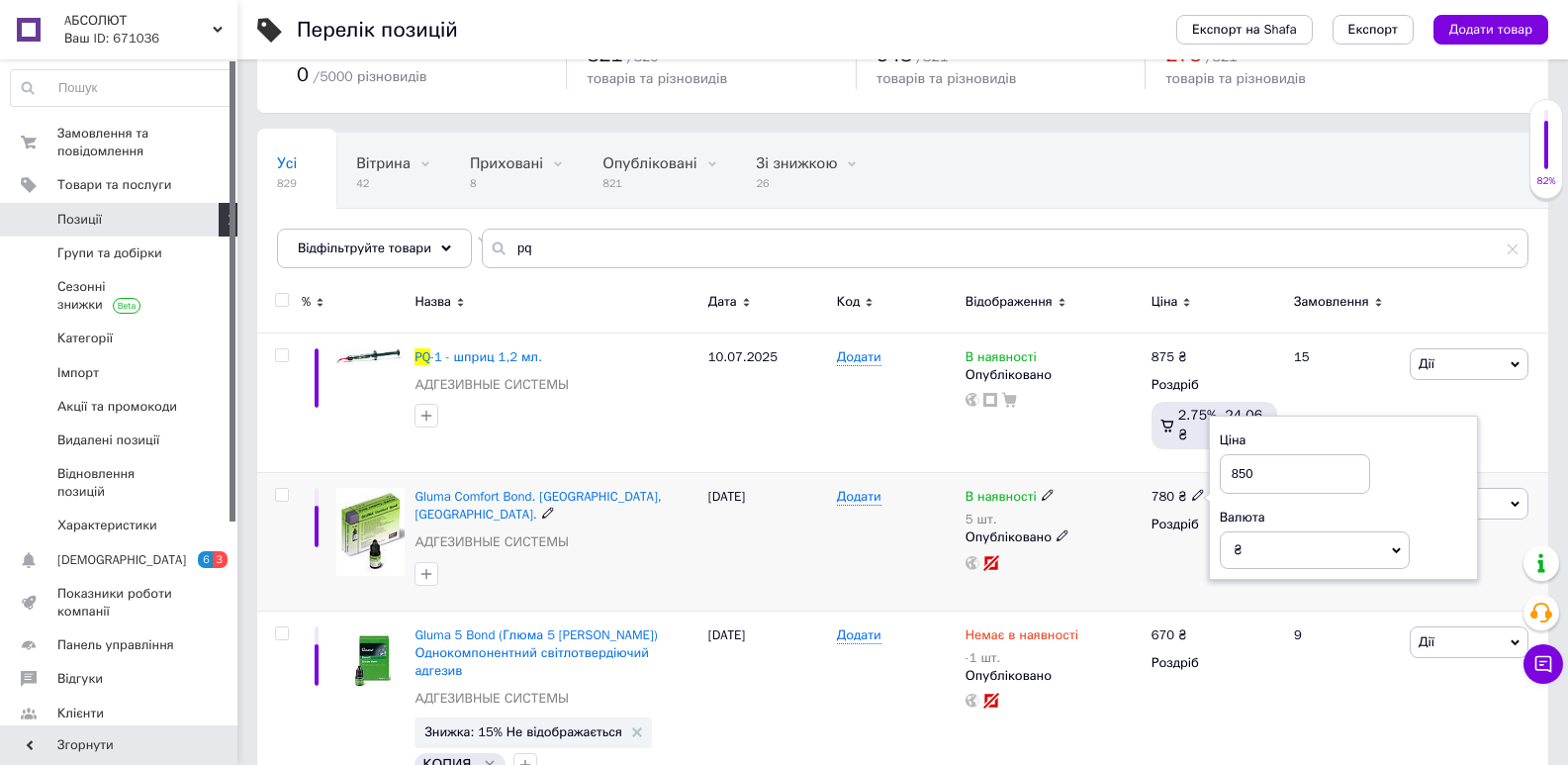 type on "850" 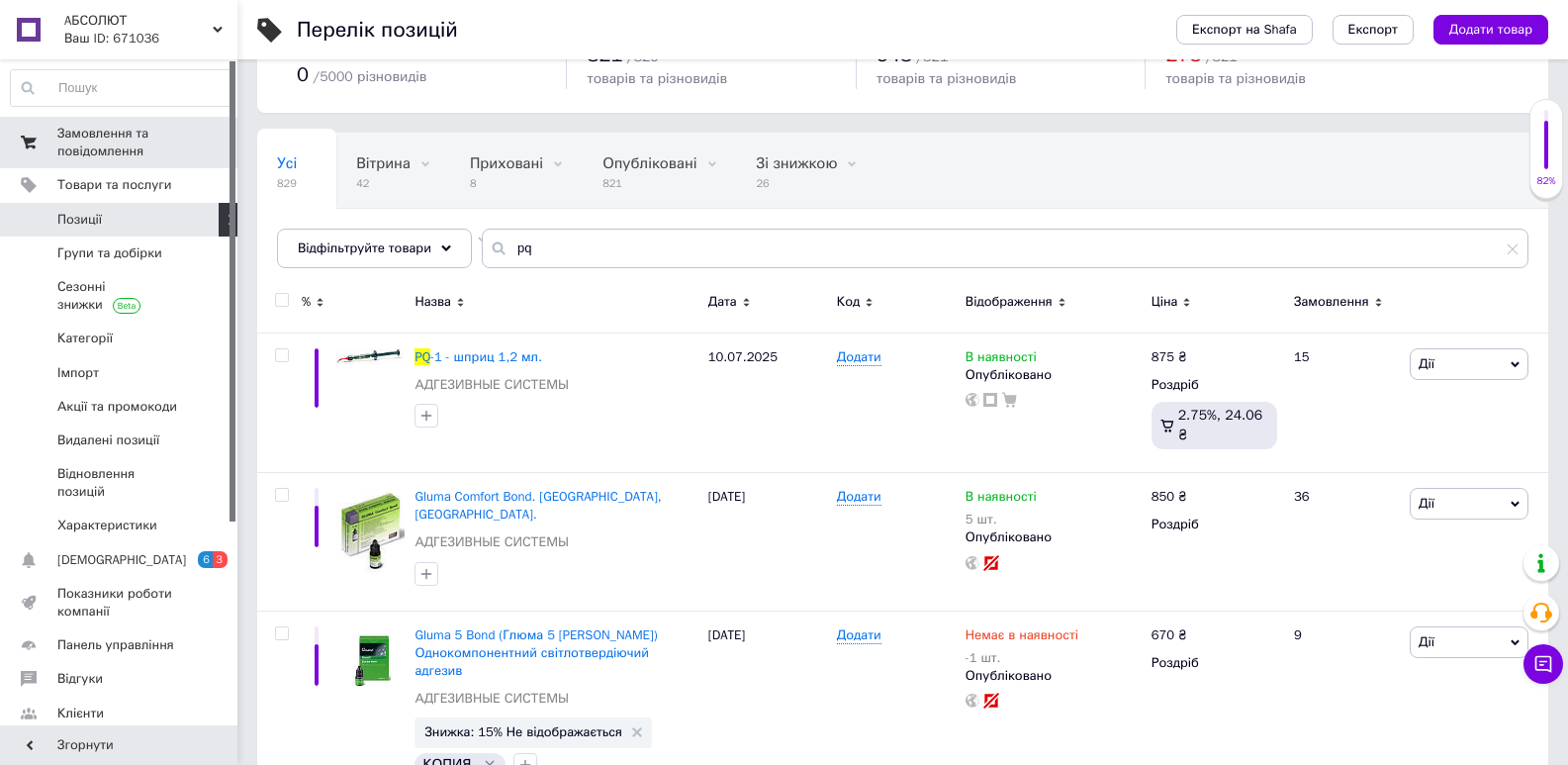 click on "Замовлення та повідомлення" at bounding box center (120, 143) 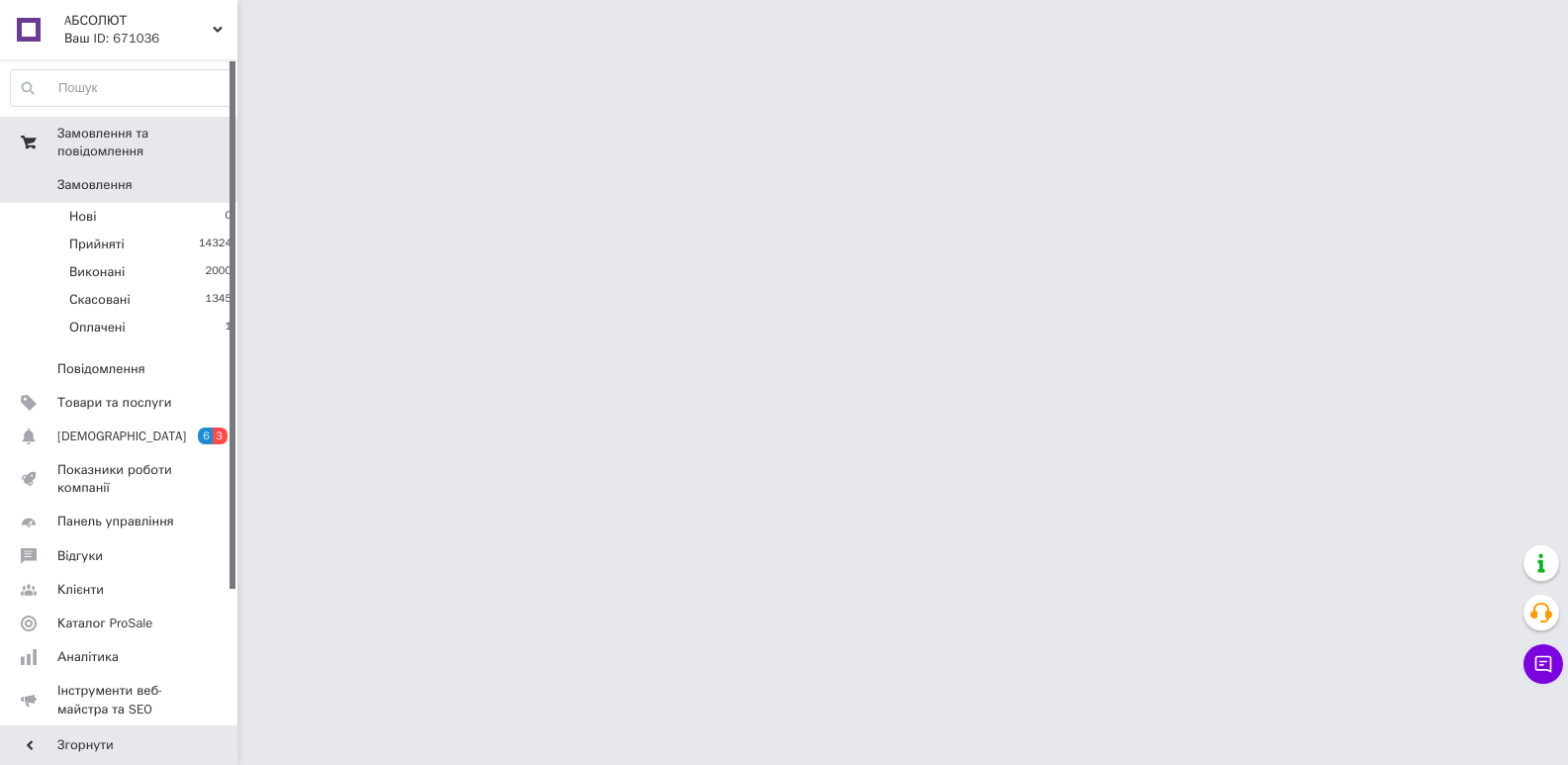 scroll, scrollTop: 0, scrollLeft: 0, axis: both 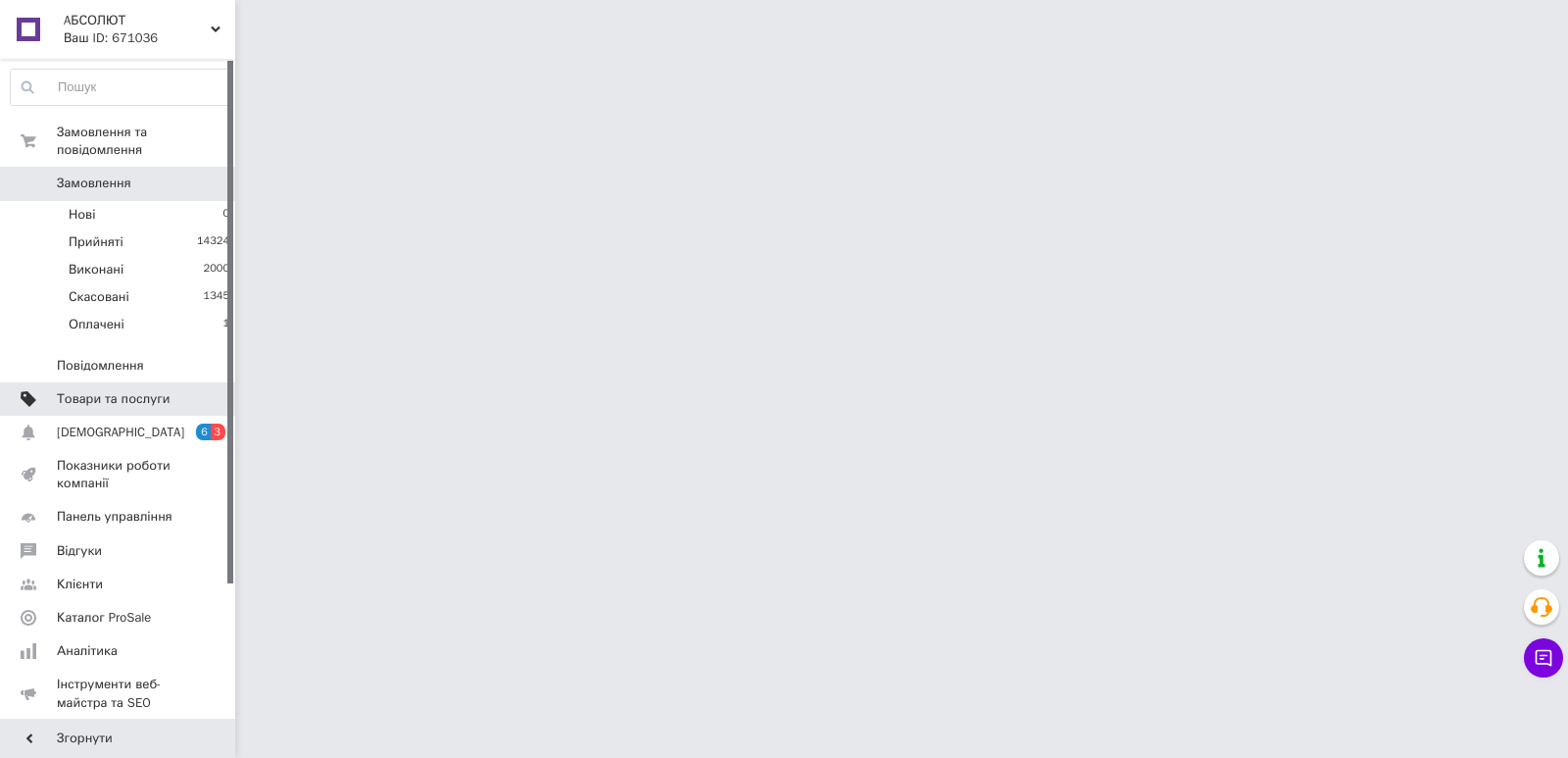 click on "Товари та послуги" at bounding box center [113, 399] 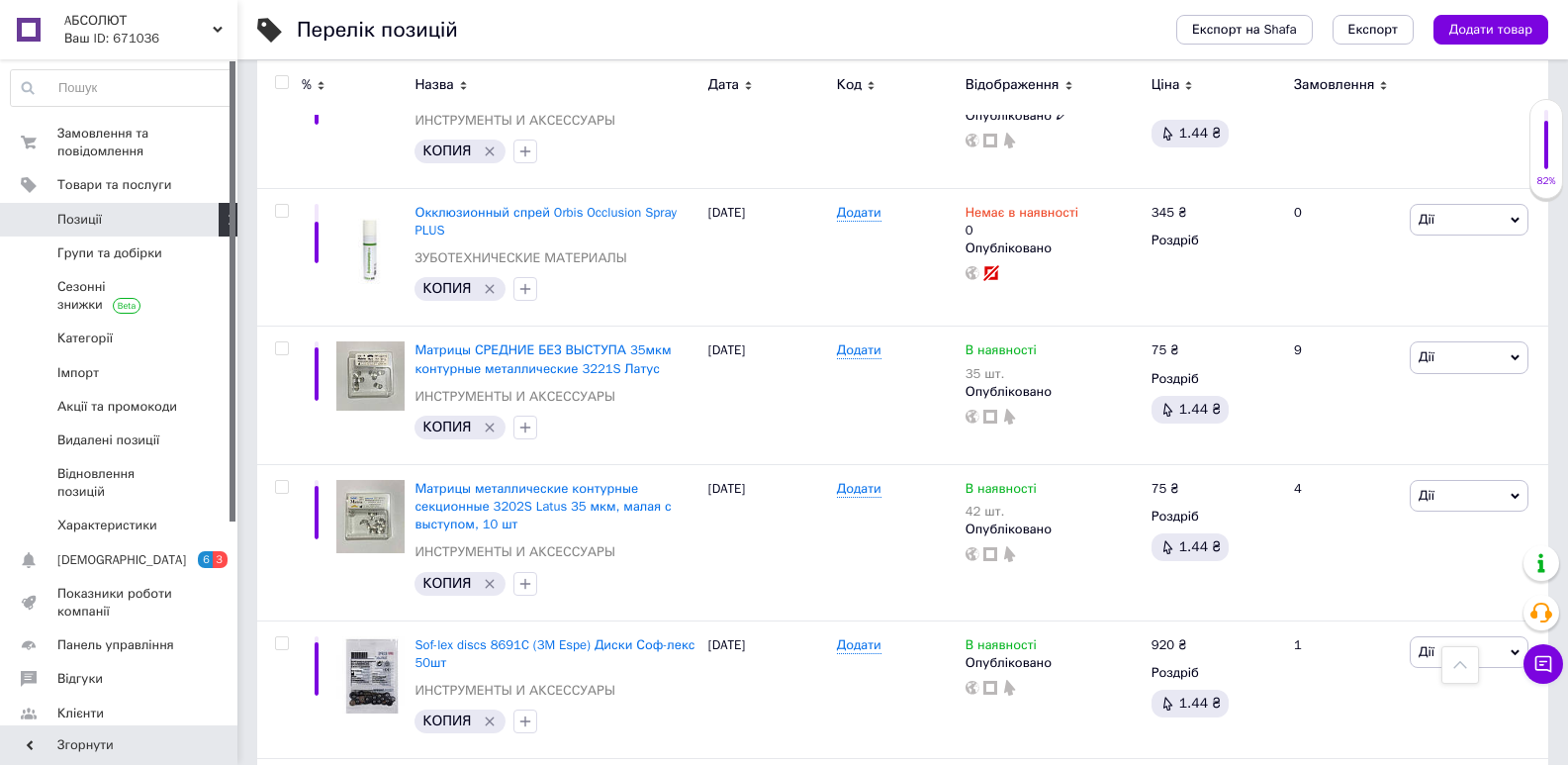 scroll, scrollTop: 14269, scrollLeft: 0, axis: vertical 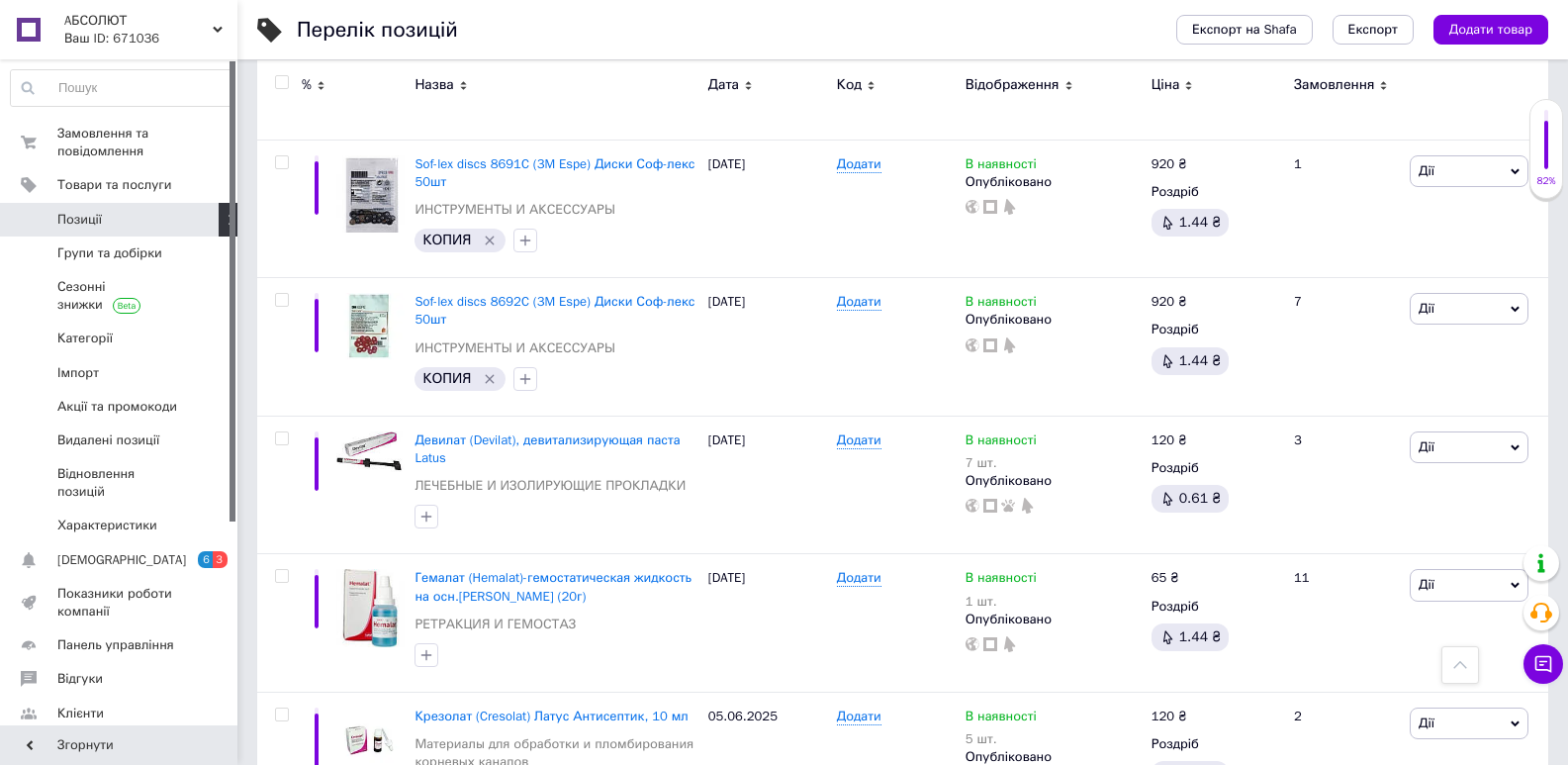 click on "9" at bounding box center (456, 1008) 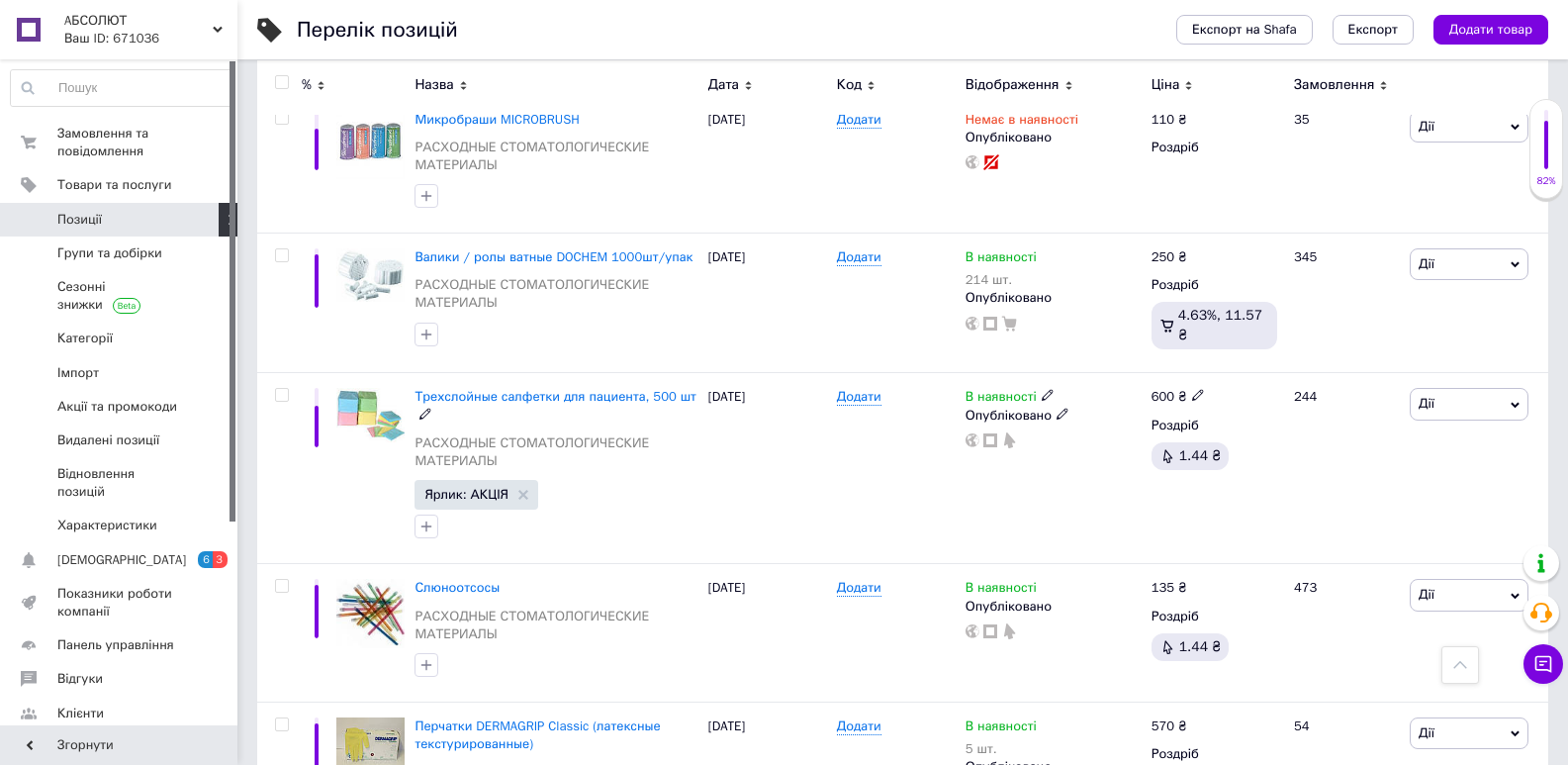 scroll, scrollTop: 683, scrollLeft: 0, axis: vertical 